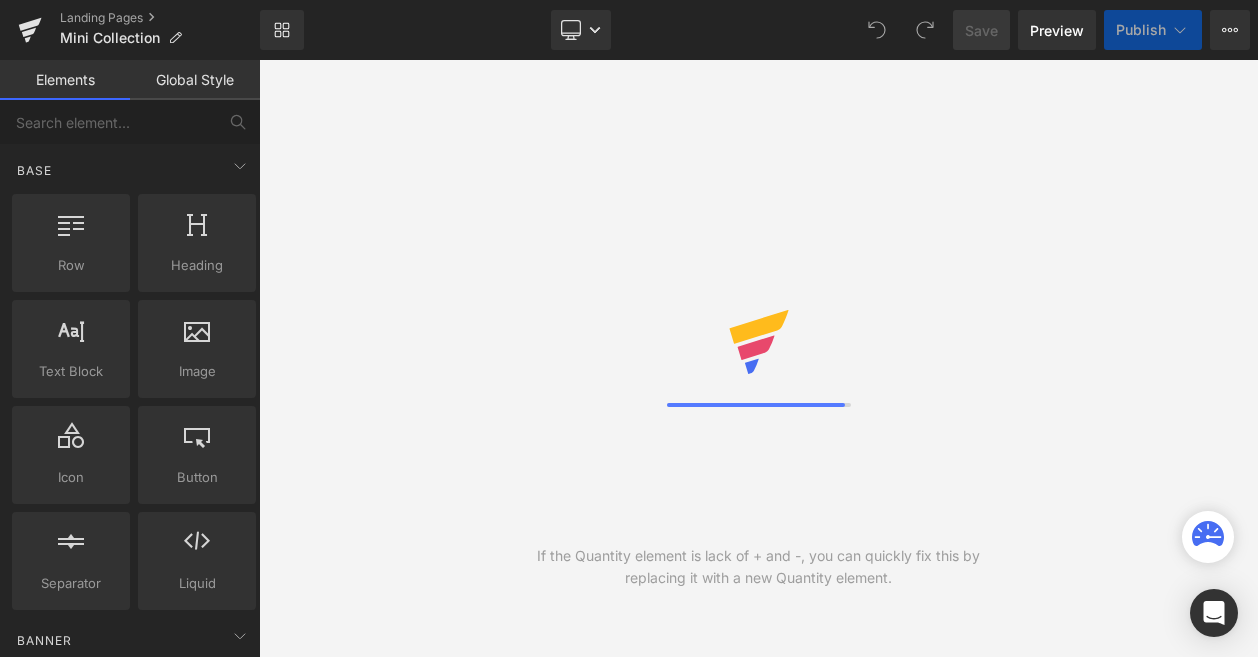 scroll, scrollTop: 0, scrollLeft: 0, axis: both 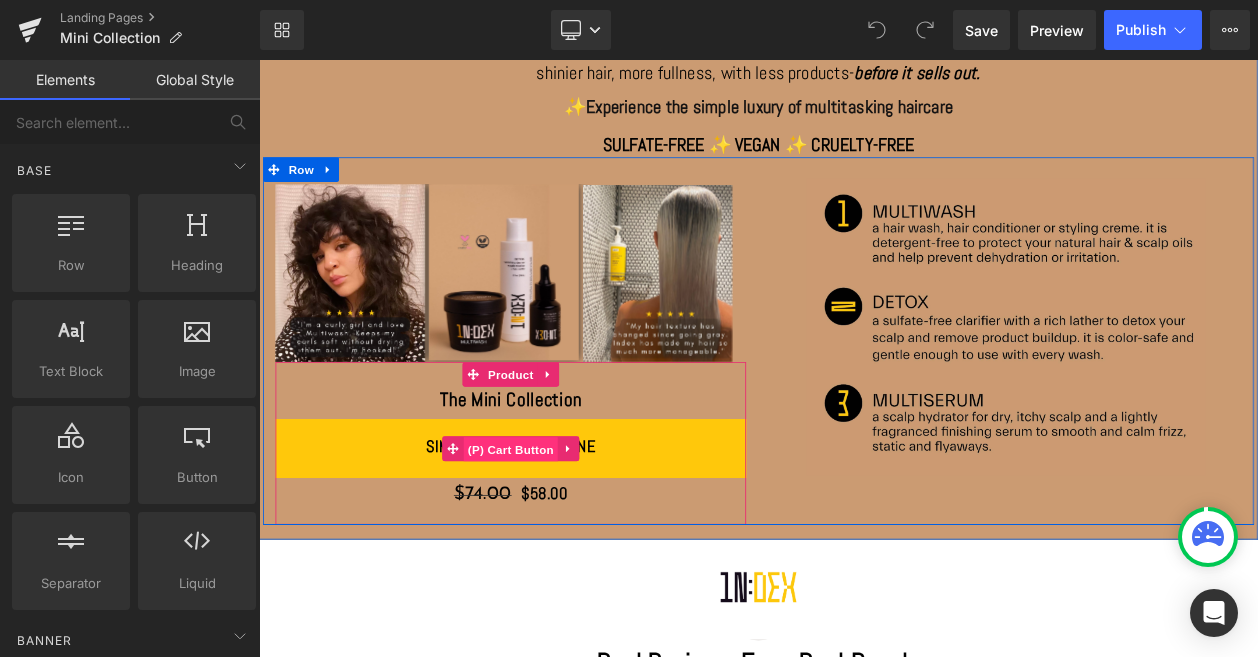 click on "(P) Cart Button" at bounding box center [564, 532] 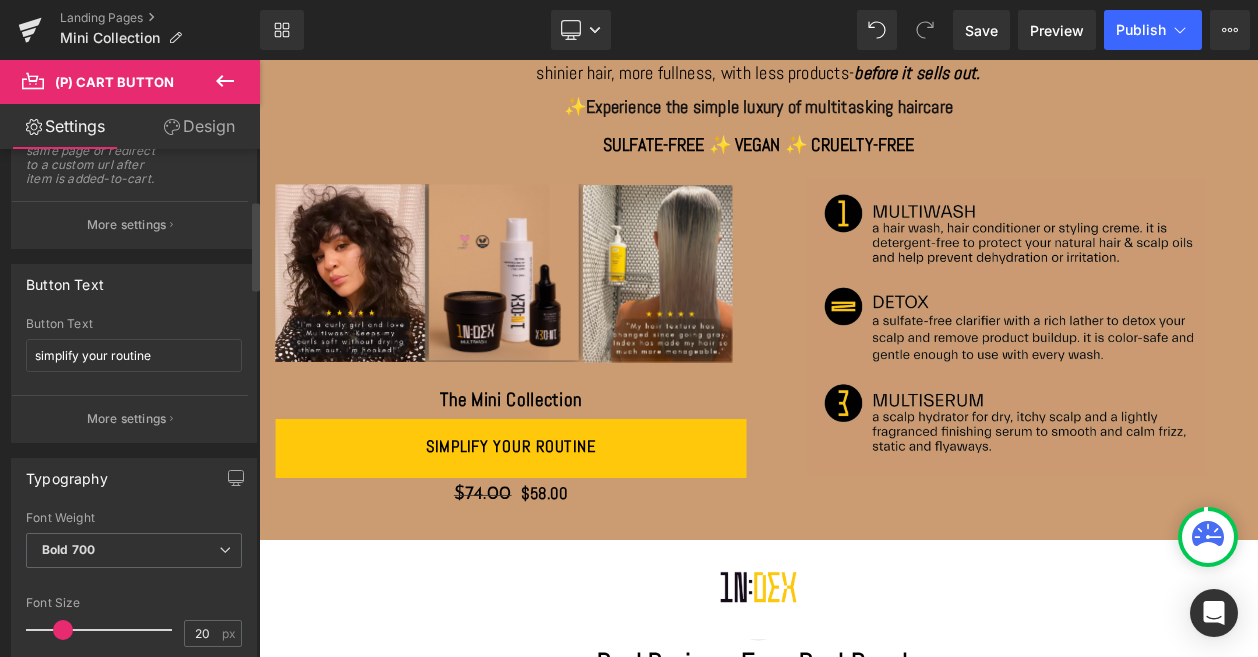 scroll, scrollTop: 388, scrollLeft: 0, axis: vertical 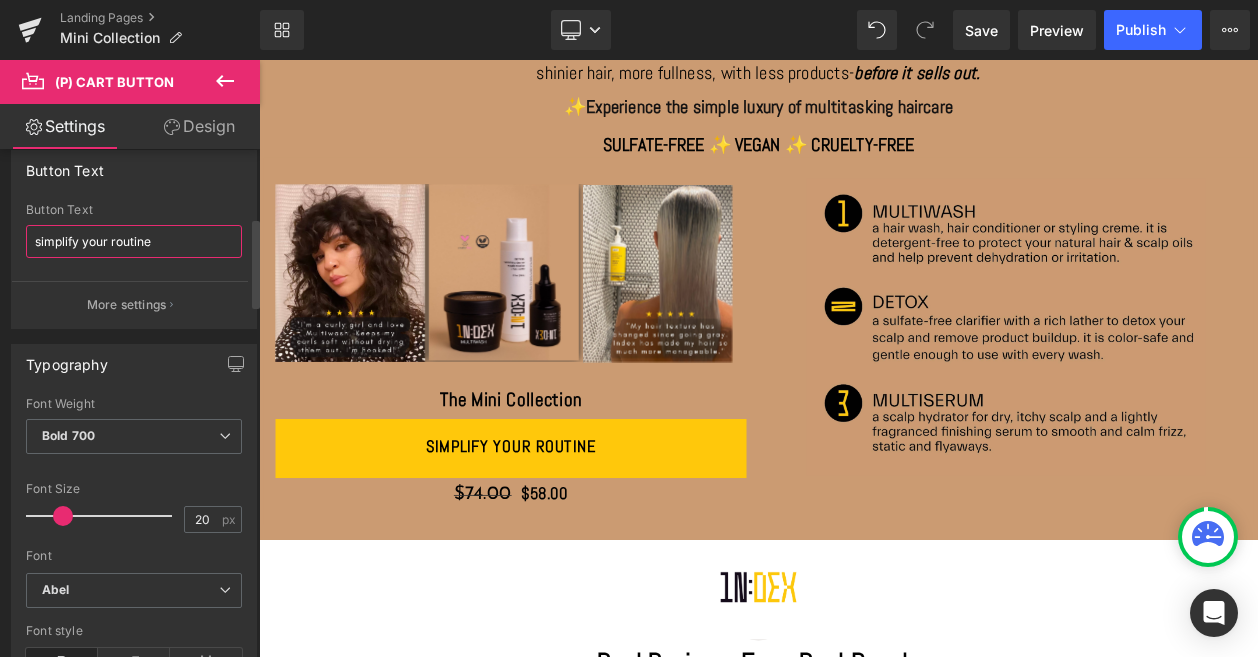 click on "simplify your routine" at bounding box center (134, 241) 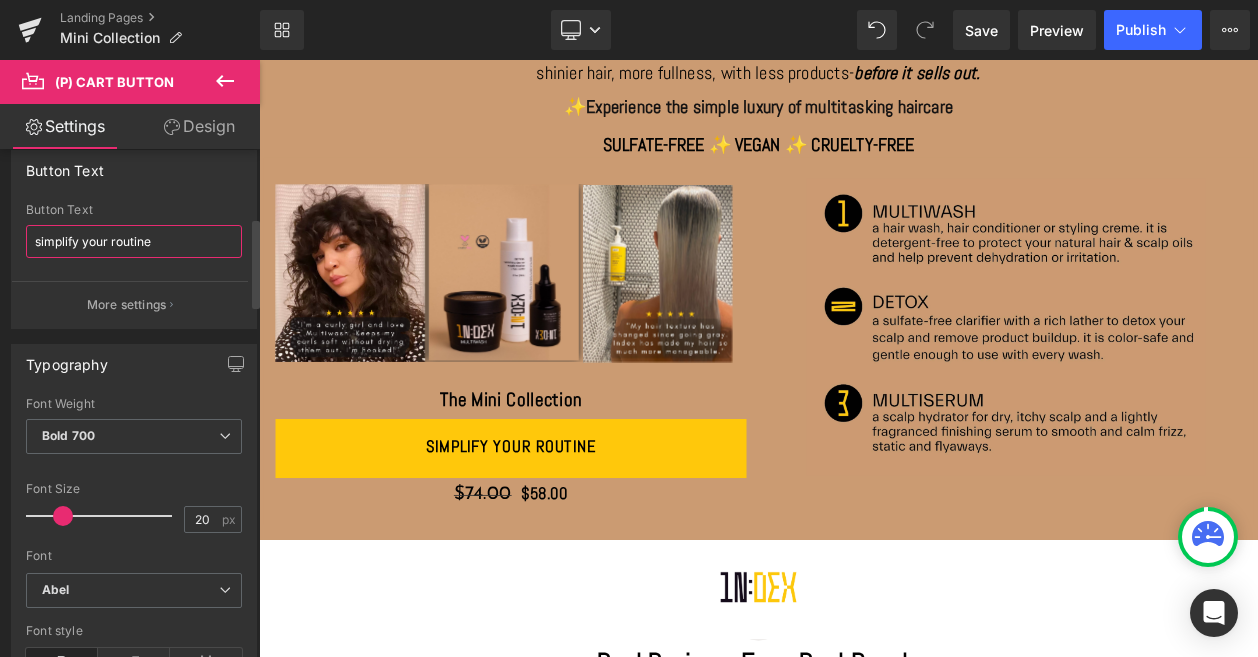 click on "simplify your routine" at bounding box center [134, 241] 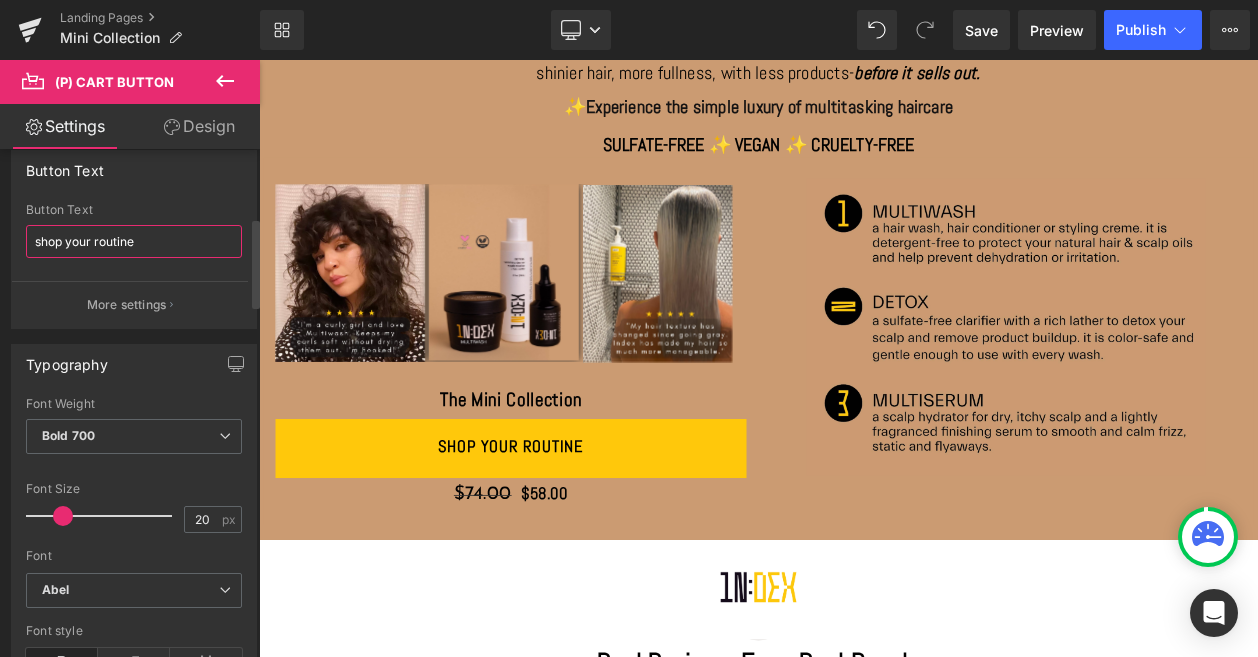 click on "shop your routine" at bounding box center [134, 241] 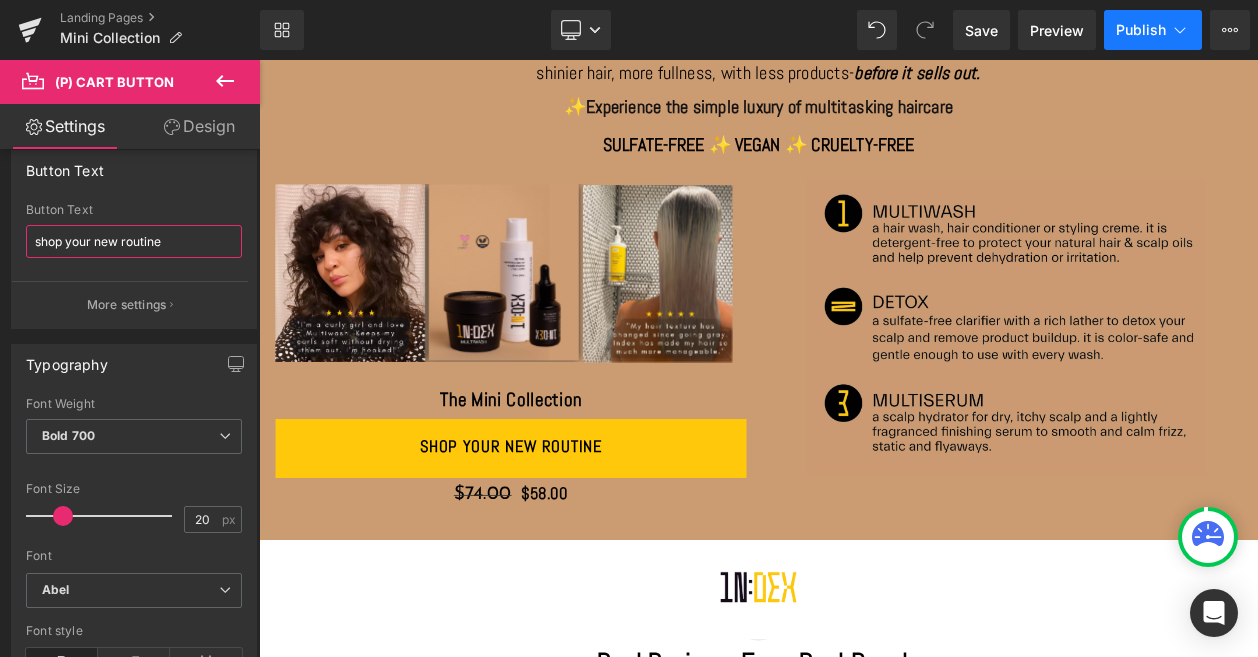 type on "shop your new routine" 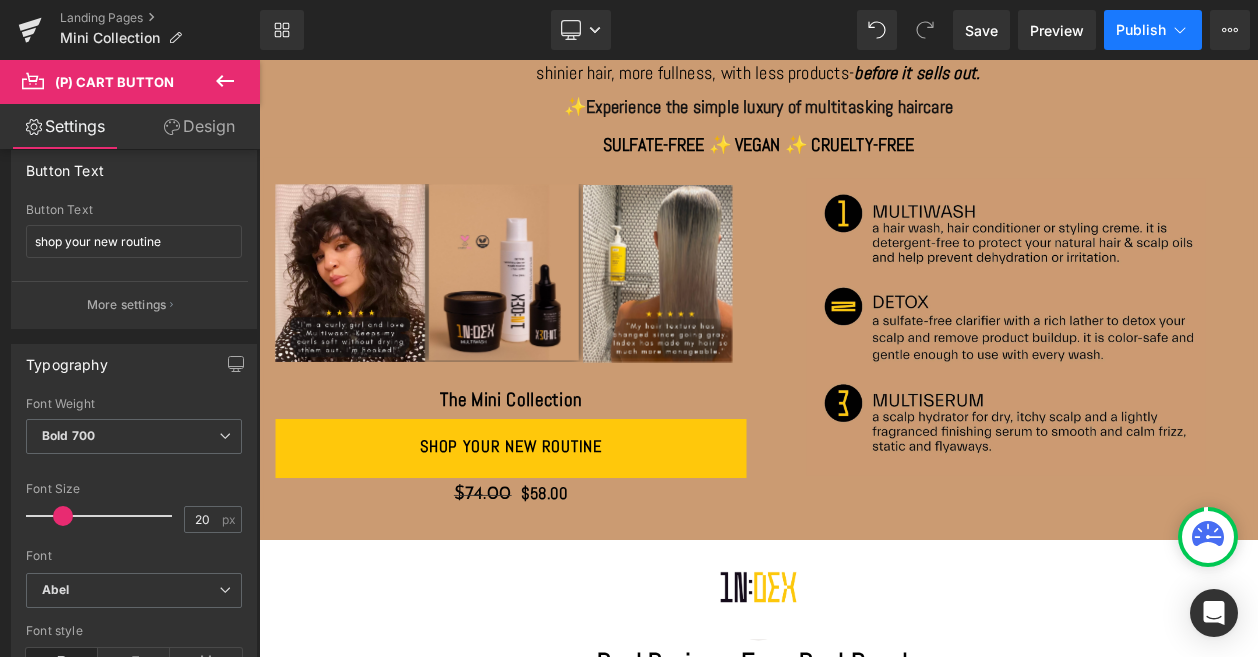 click on "Publish" at bounding box center (1153, 30) 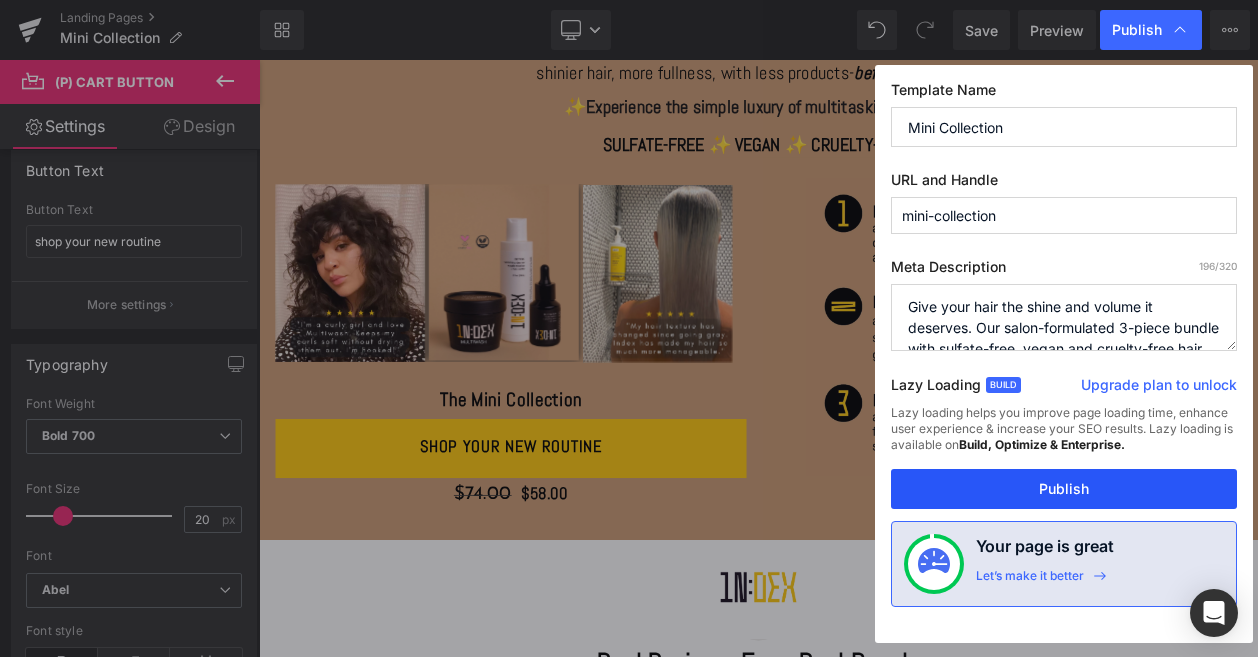 click on "Publish" at bounding box center [1064, 489] 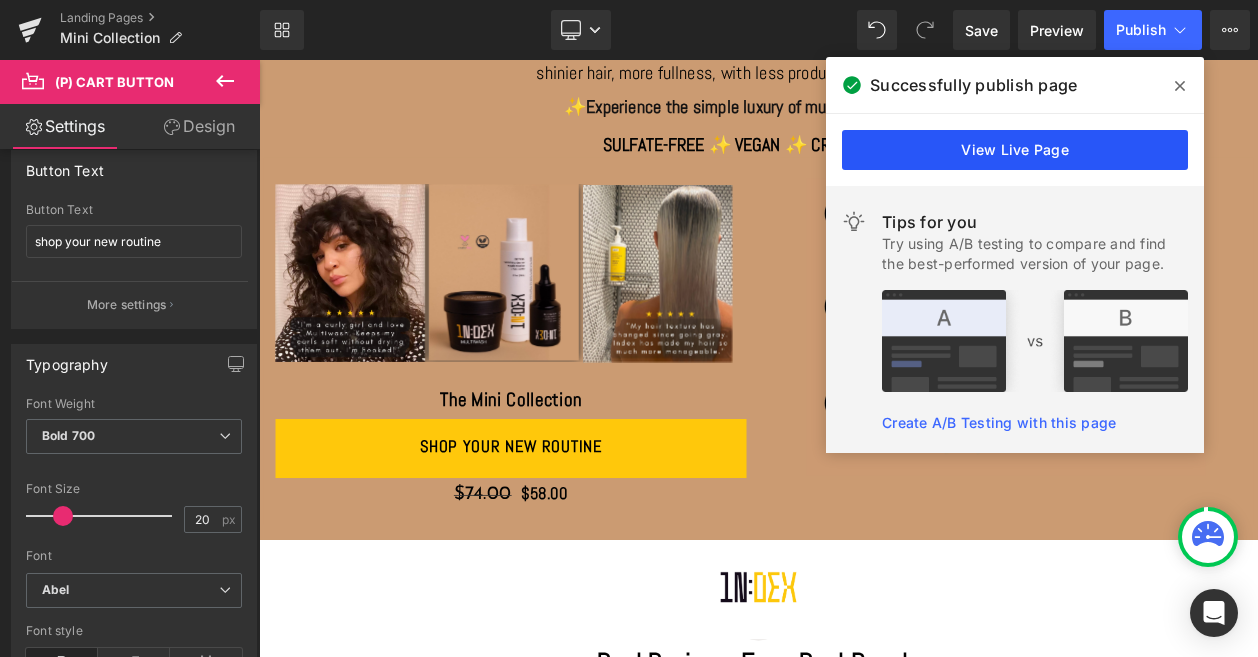 click on "View Live Page" at bounding box center (1015, 150) 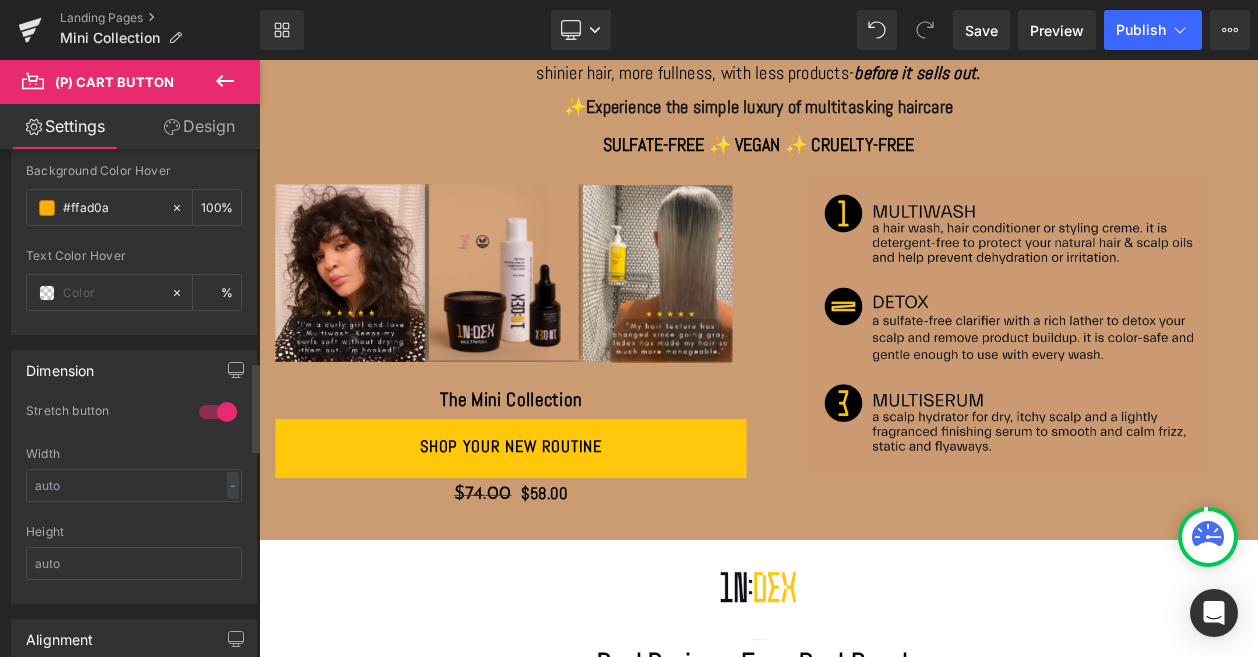 scroll, scrollTop: 1190, scrollLeft: 0, axis: vertical 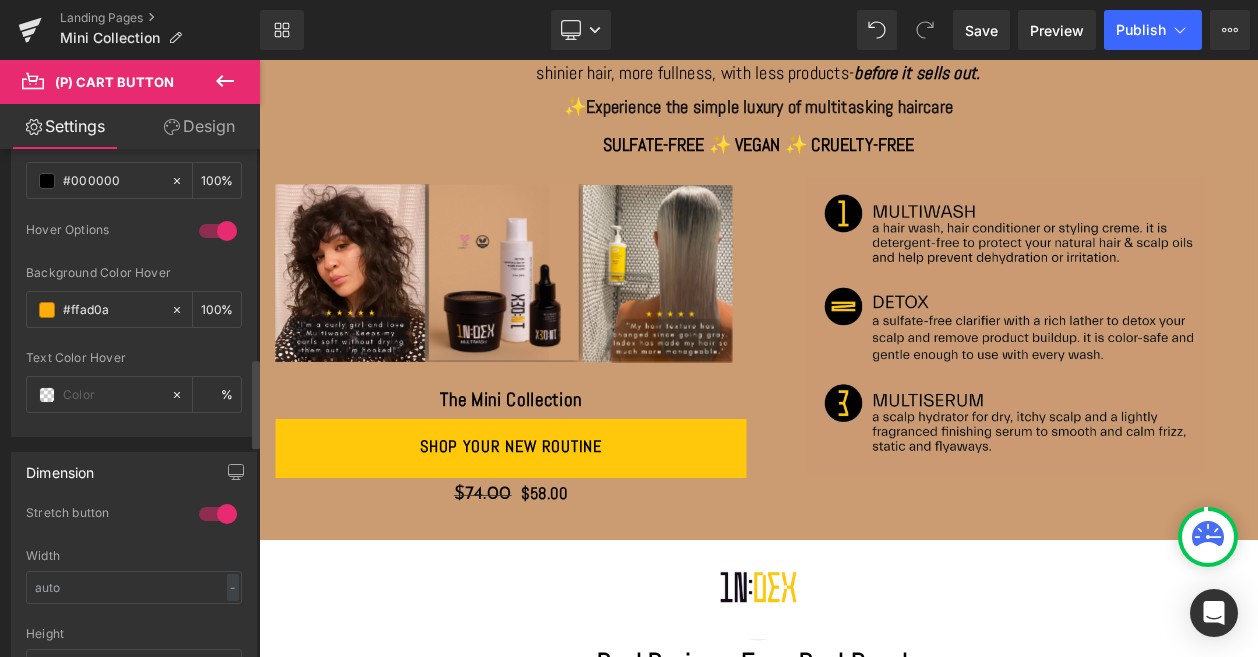 click at bounding box center [218, 514] 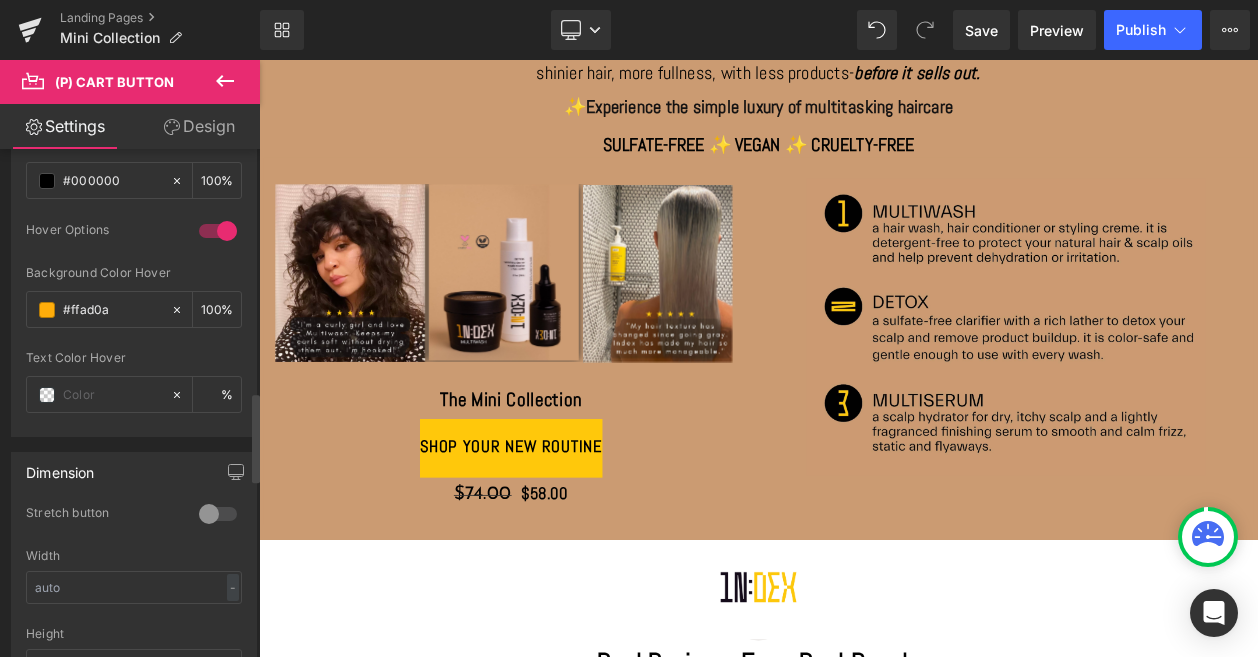 scroll, scrollTop: 1401, scrollLeft: 0, axis: vertical 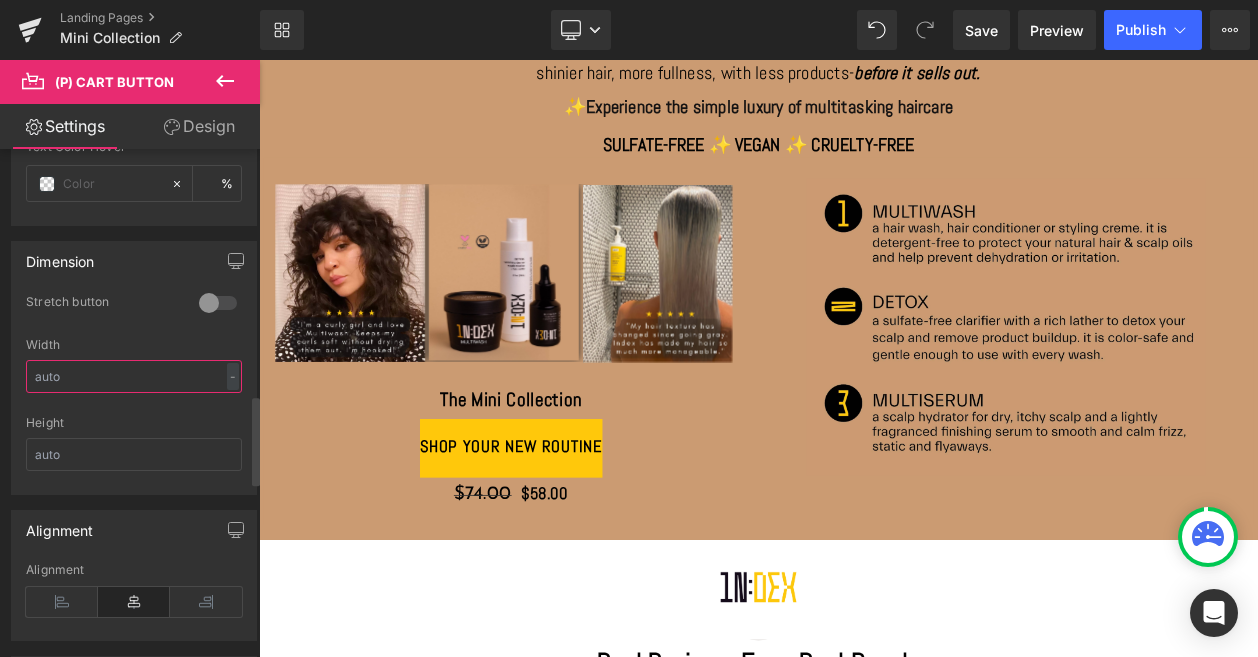 click at bounding box center [134, 376] 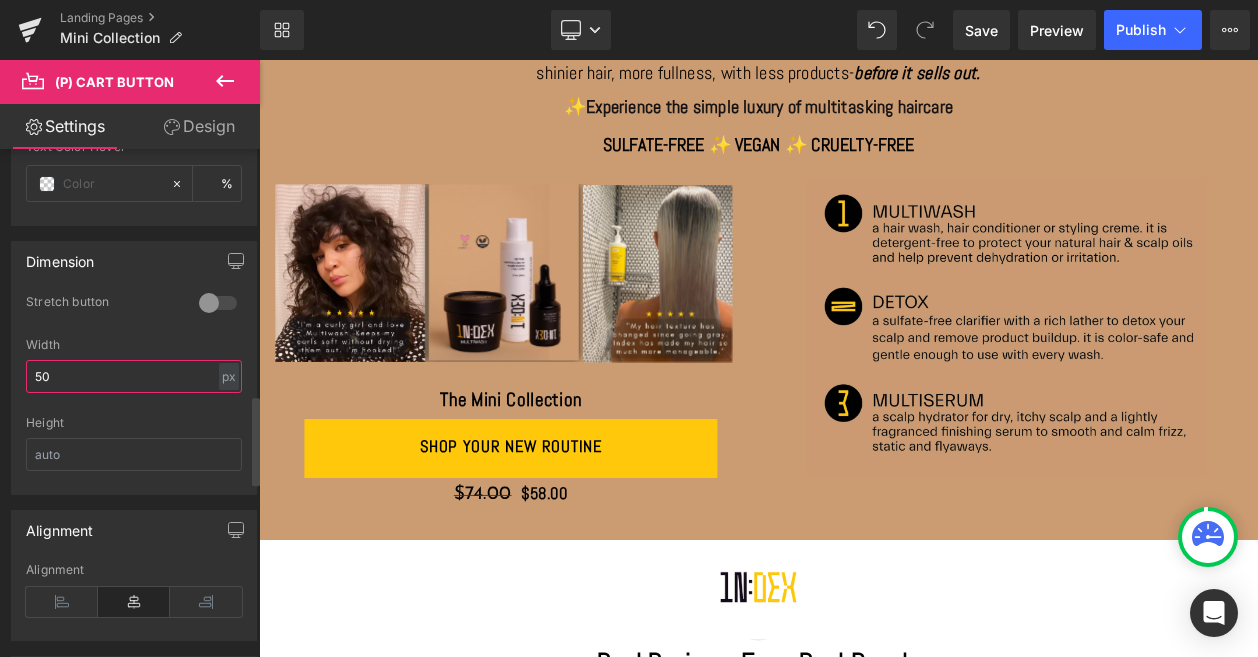 type on "5" 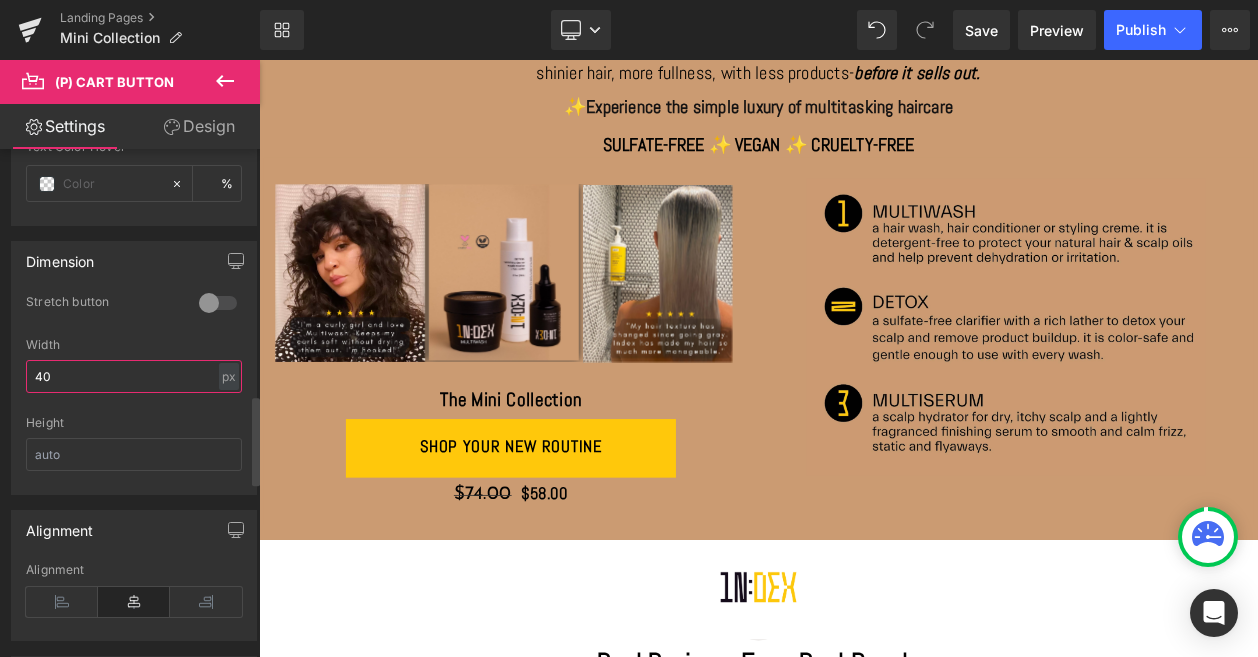 type on "4" 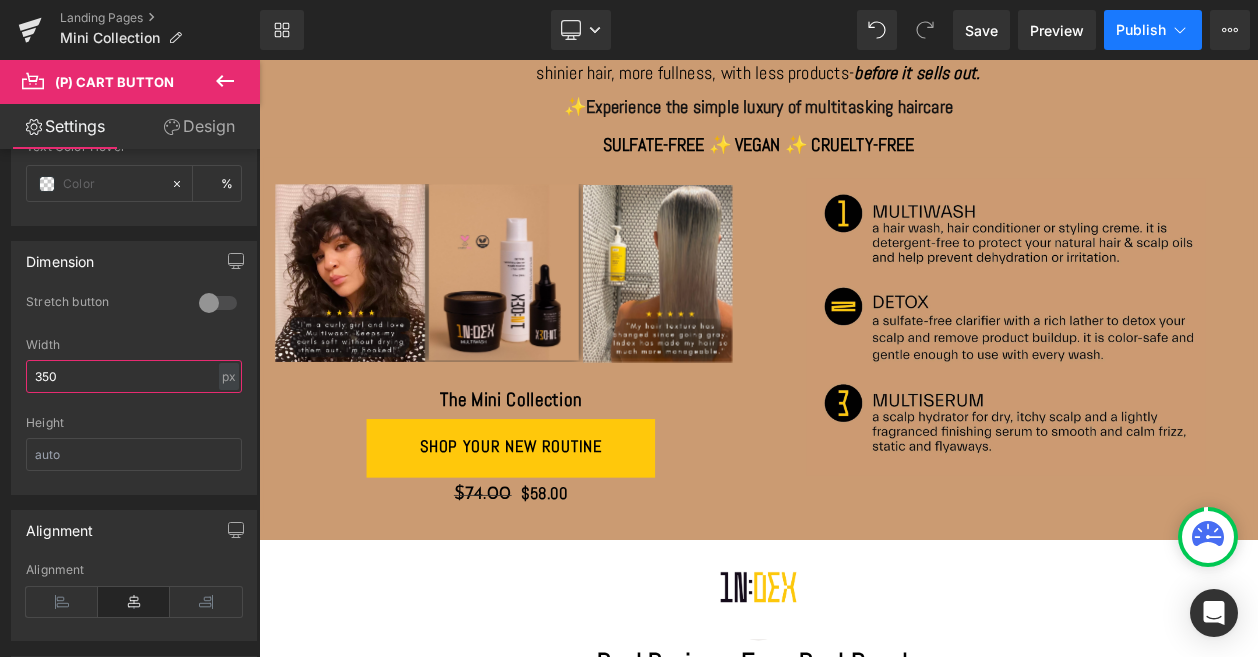 type on "350" 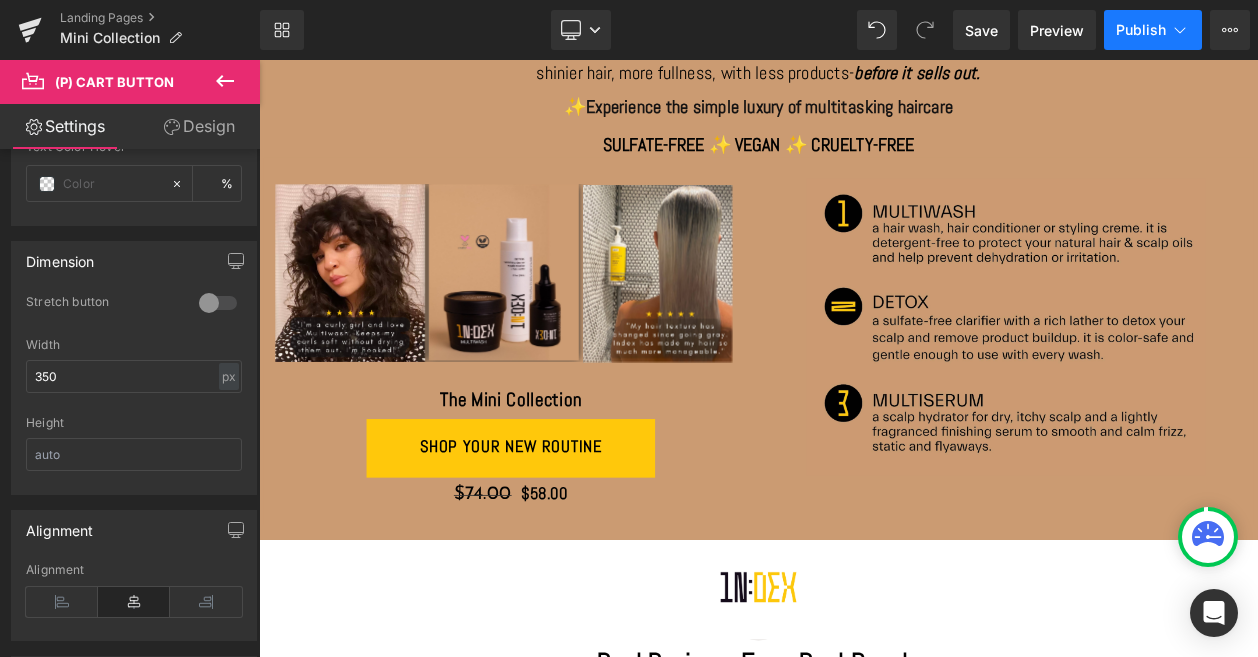 click on "Publish" at bounding box center [1153, 30] 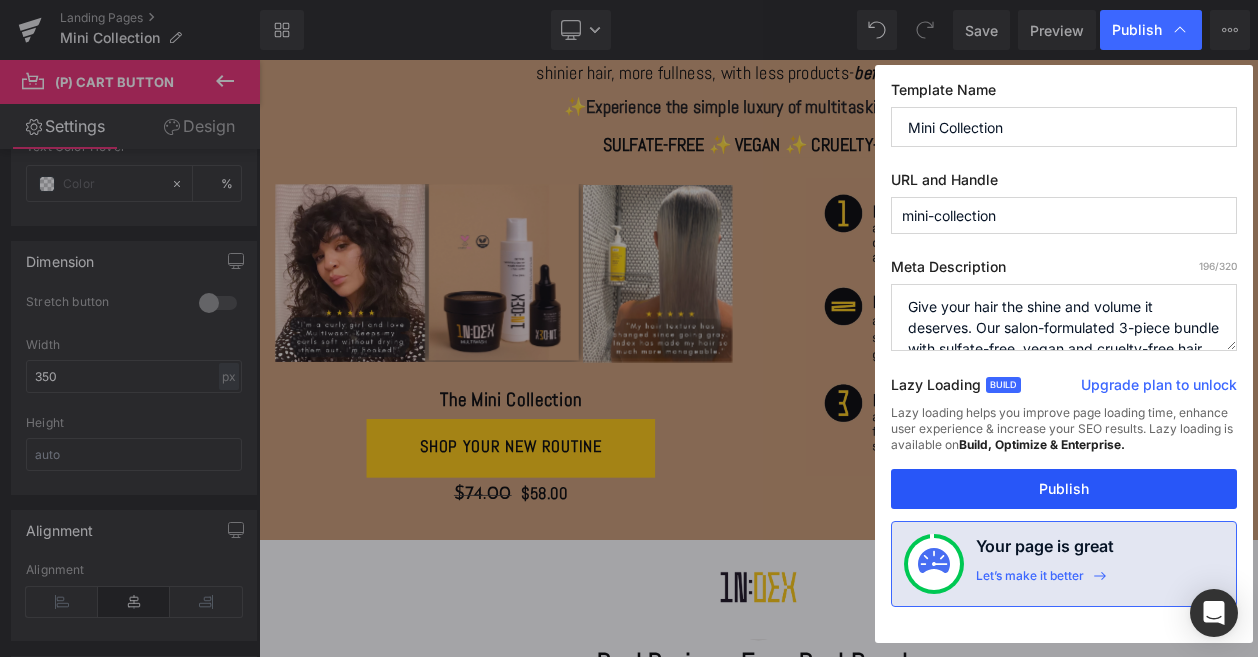 click on "Publish" at bounding box center (1064, 489) 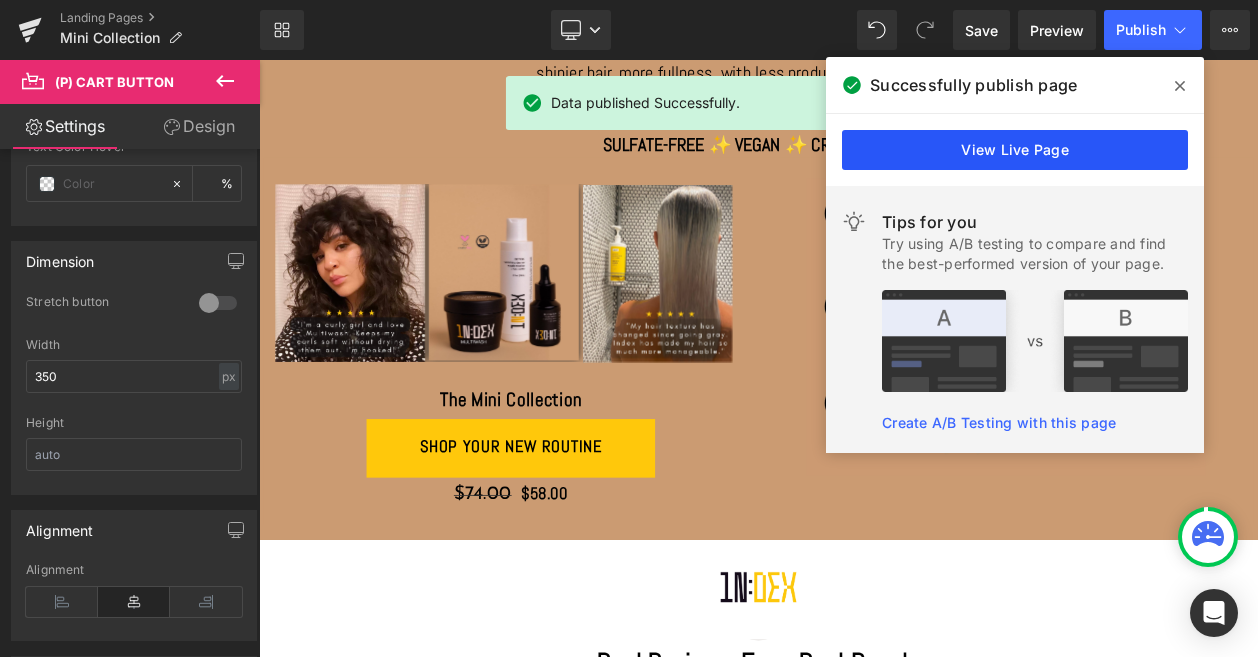 click on "View Live Page" at bounding box center [1015, 150] 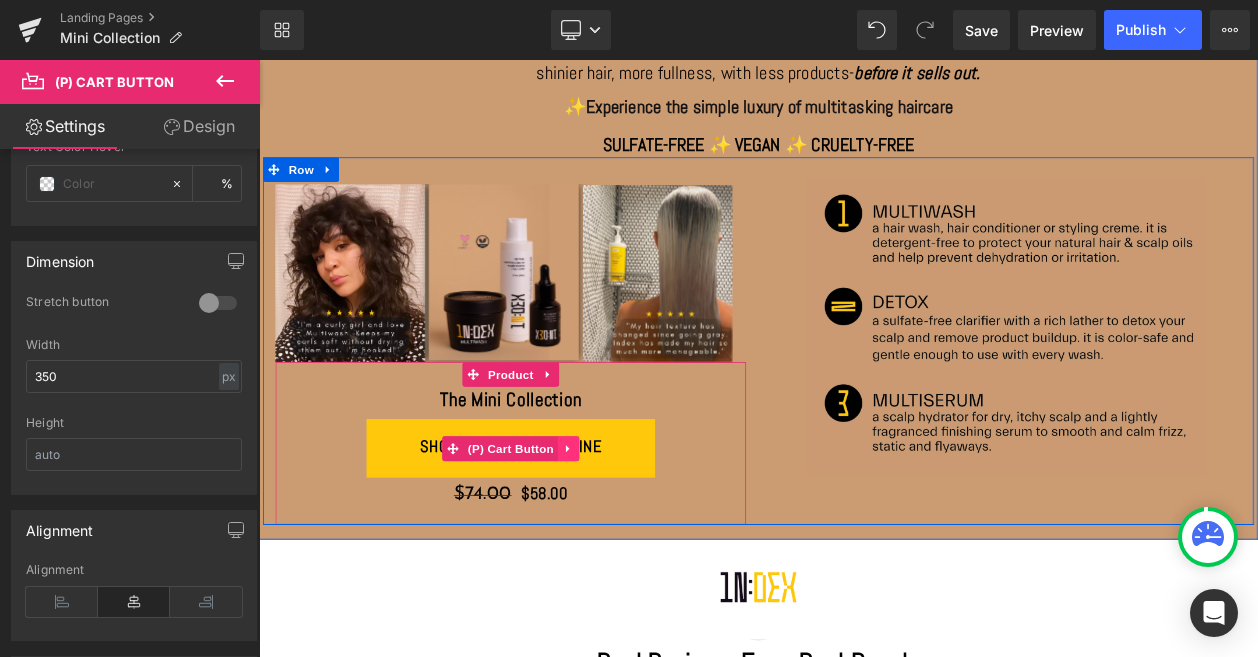 click 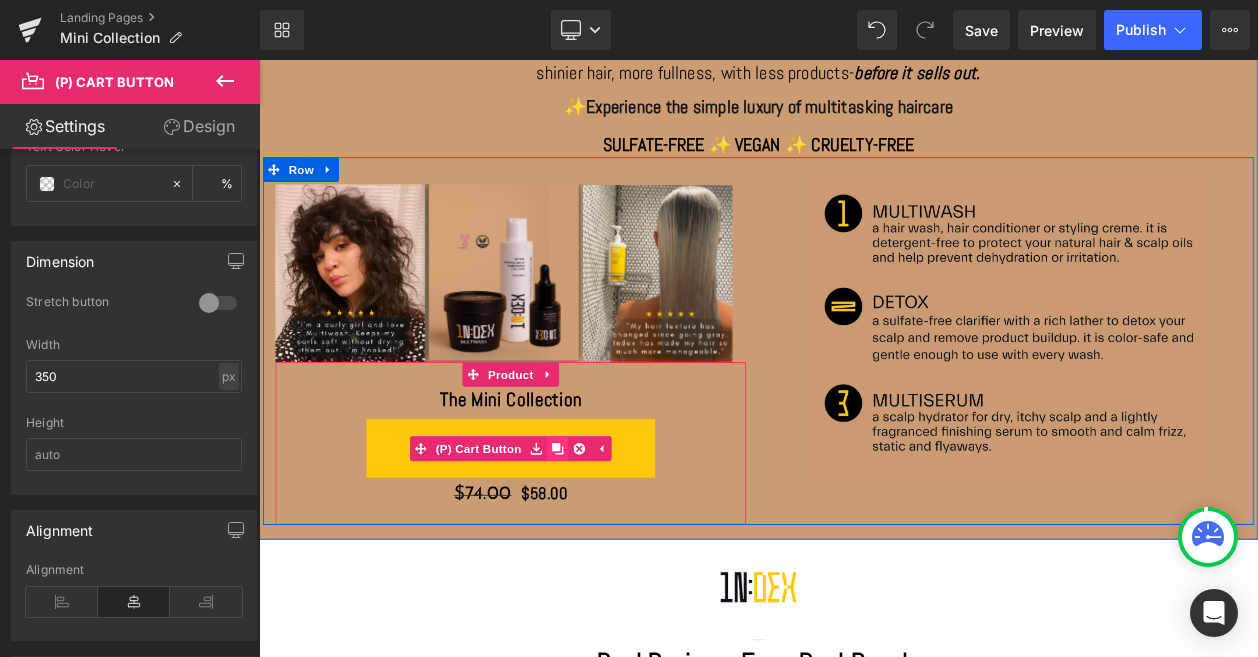 click 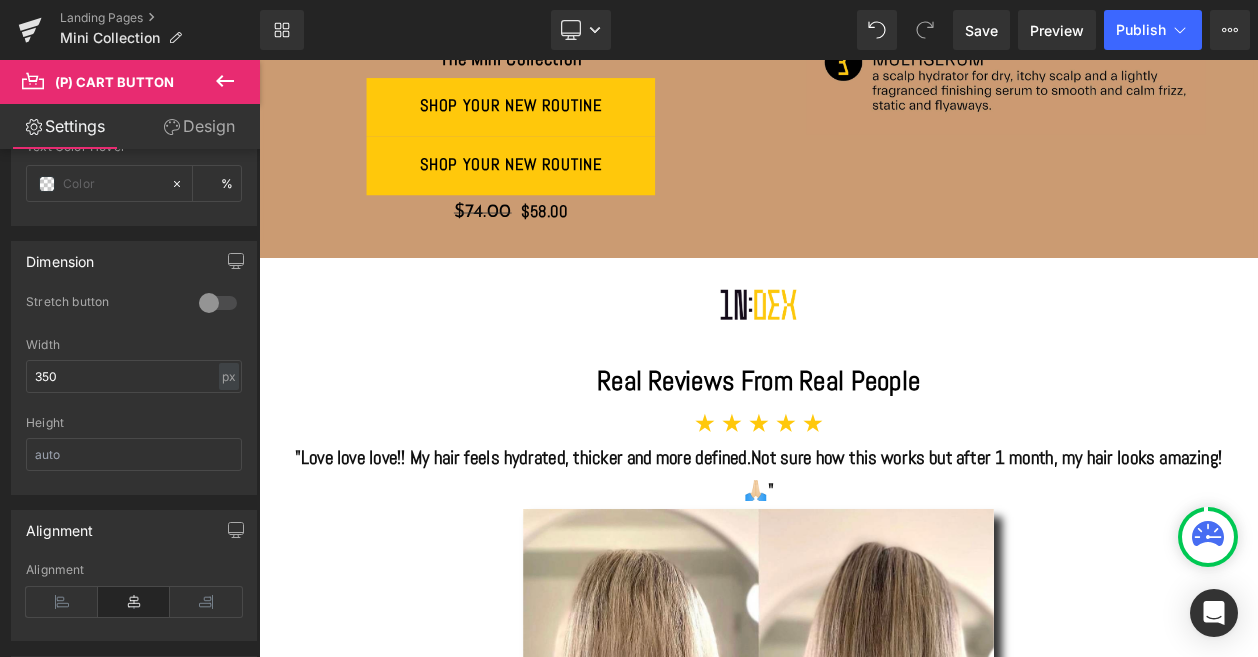 scroll, scrollTop: 678, scrollLeft: 0, axis: vertical 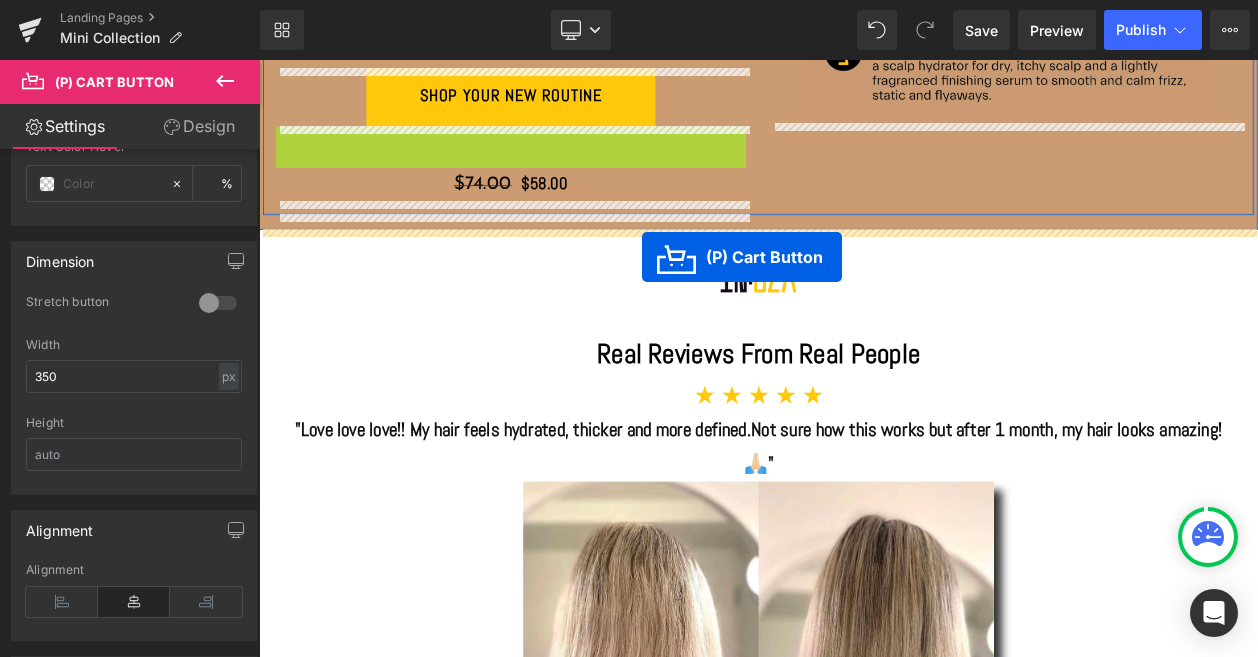 drag, startPoint x: 495, startPoint y: 171, endPoint x: 723, endPoint y: 298, distance: 260.98468 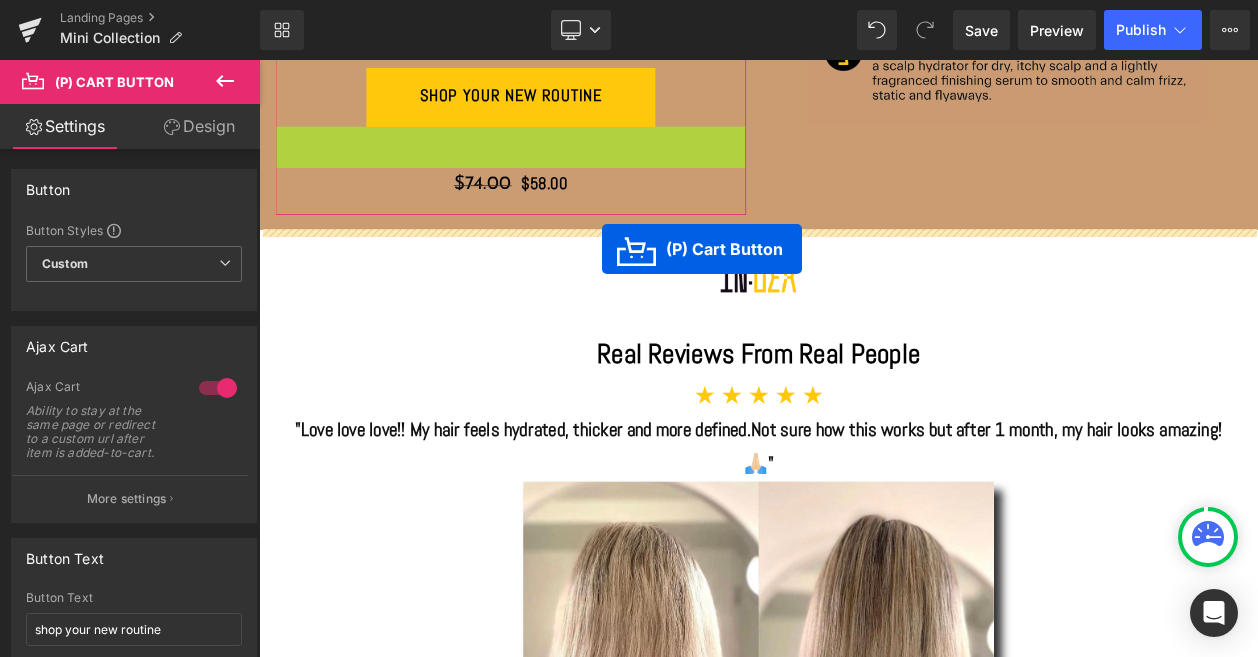 drag, startPoint x: 489, startPoint y: 175, endPoint x: 675, endPoint y: 290, distance: 218.68013 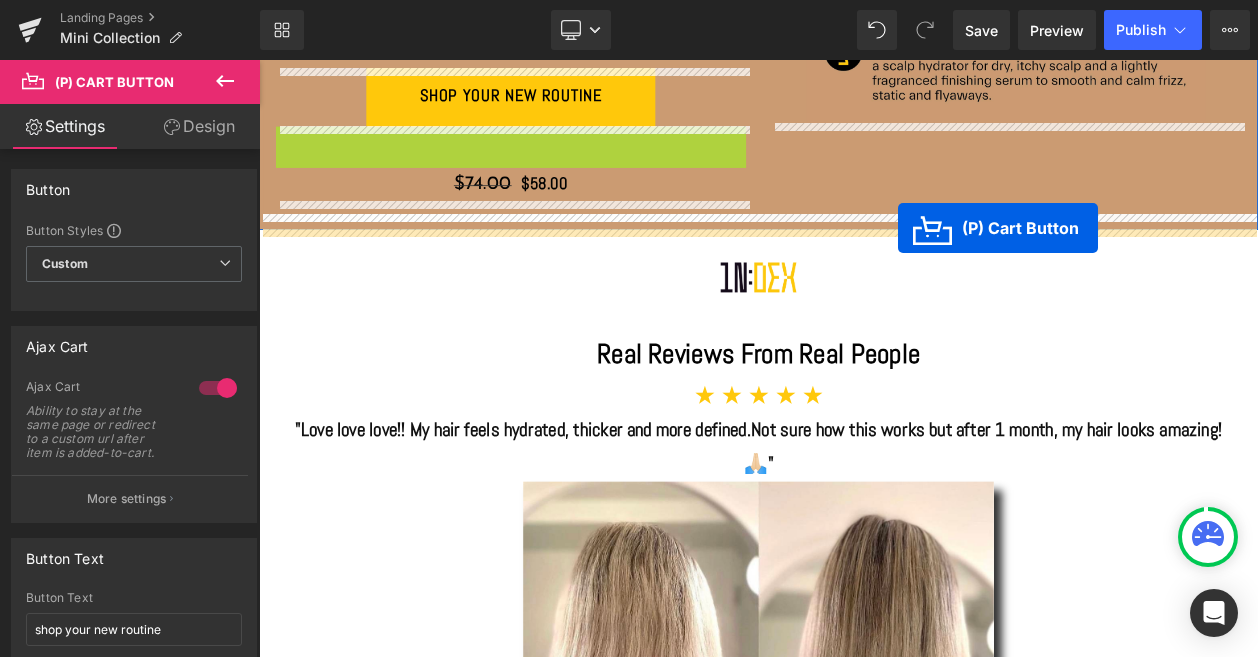 drag, startPoint x: 493, startPoint y: 176, endPoint x: 1033, endPoint y: 263, distance: 546.96344 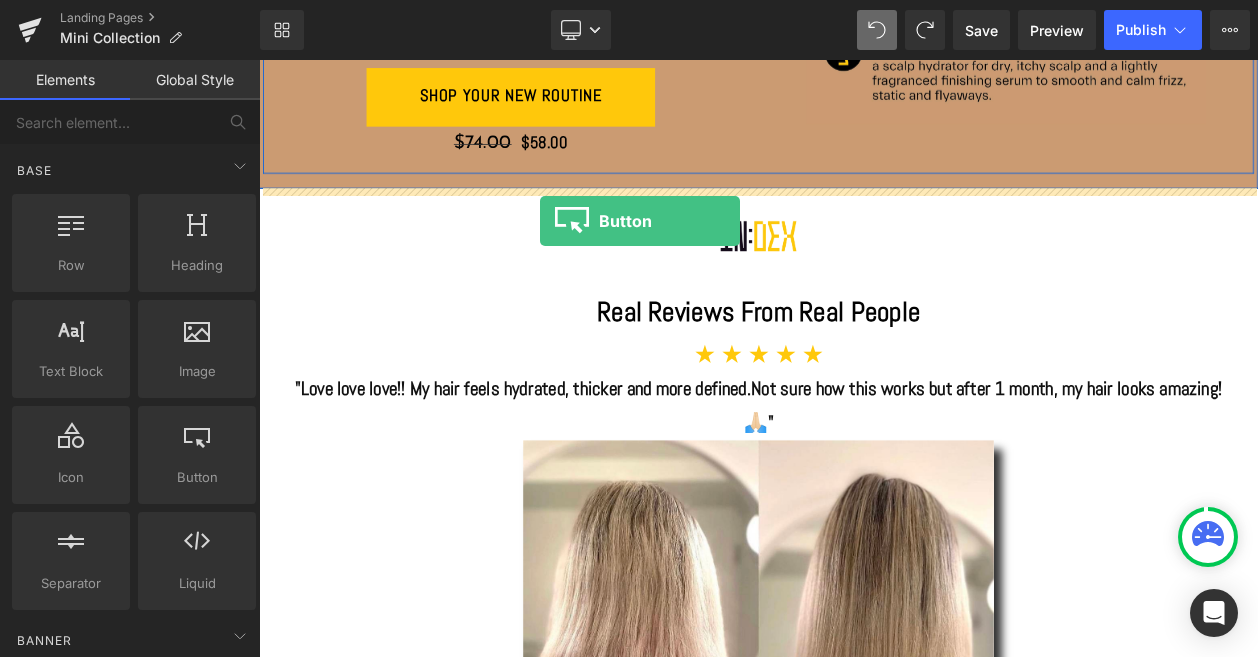drag, startPoint x: 449, startPoint y: 511, endPoint x: 599, endPoint y: 254, distance: 297.57184 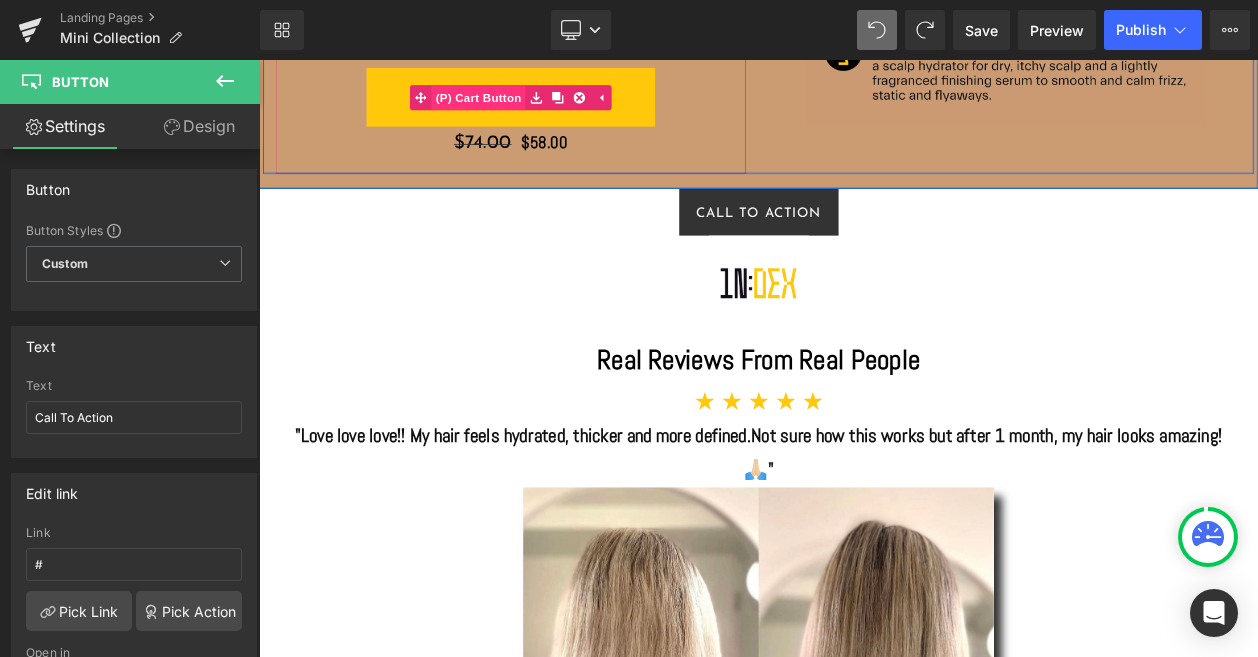 click on "(P) Cart Button" at bounding box center [525, 106] 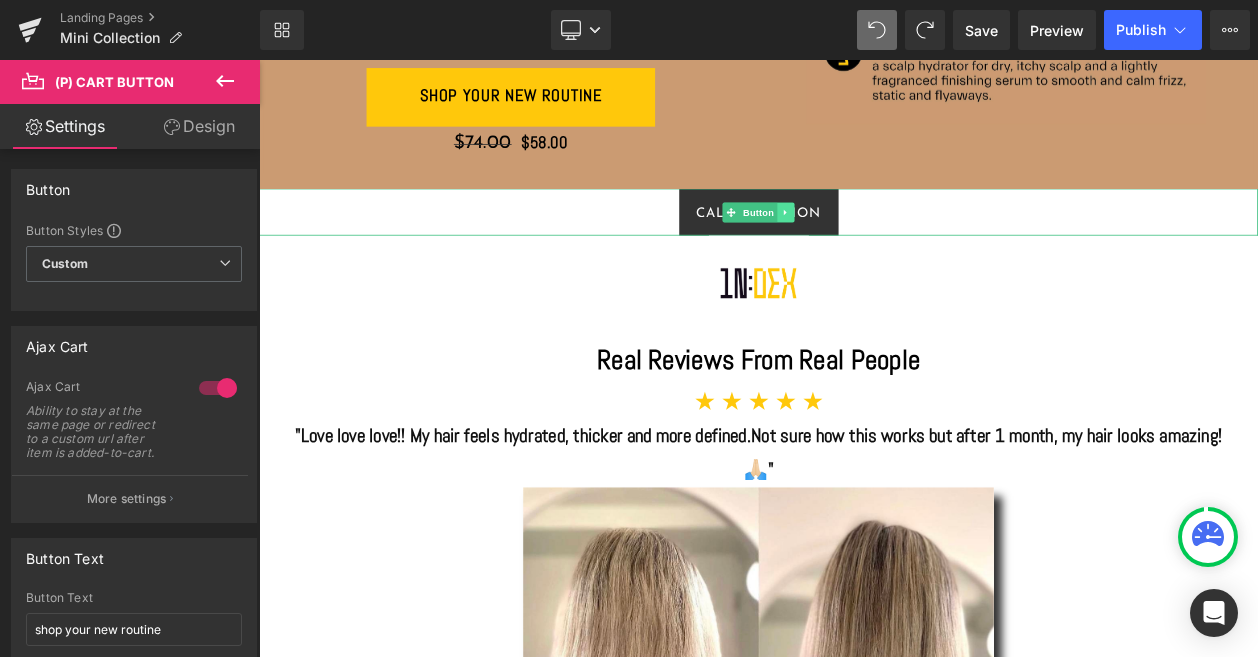 click 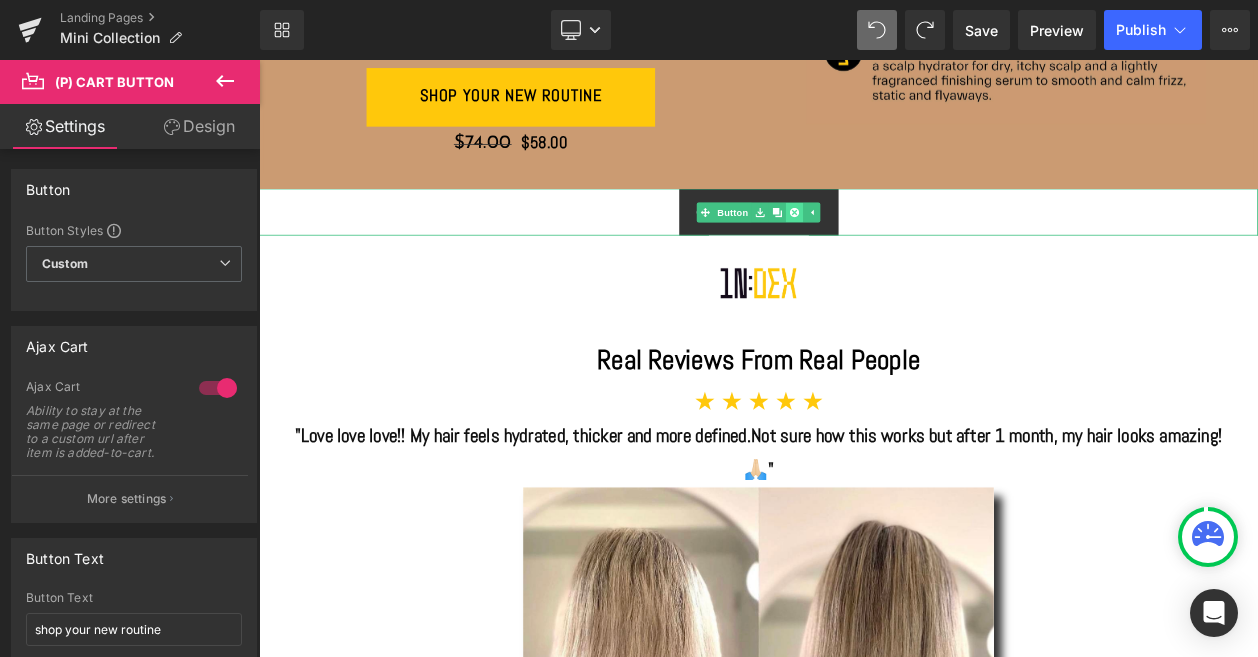 click 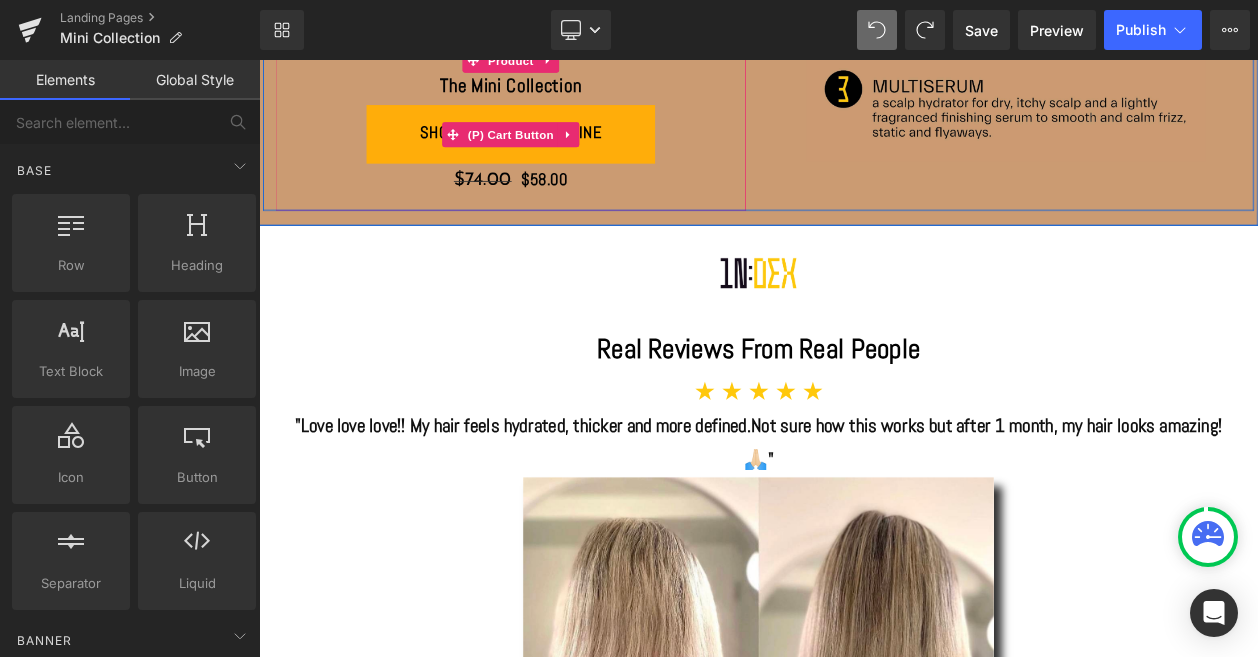 scroll, scrollTop: 549, scrollLeft: 0, axis: vertical 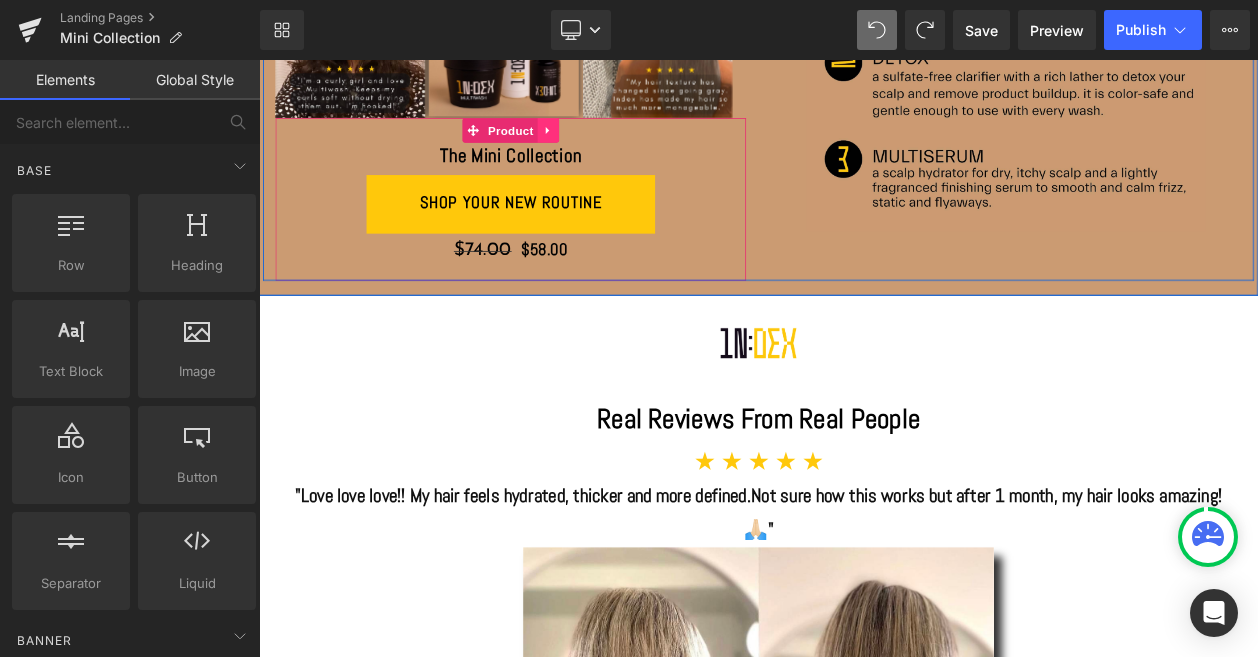 click 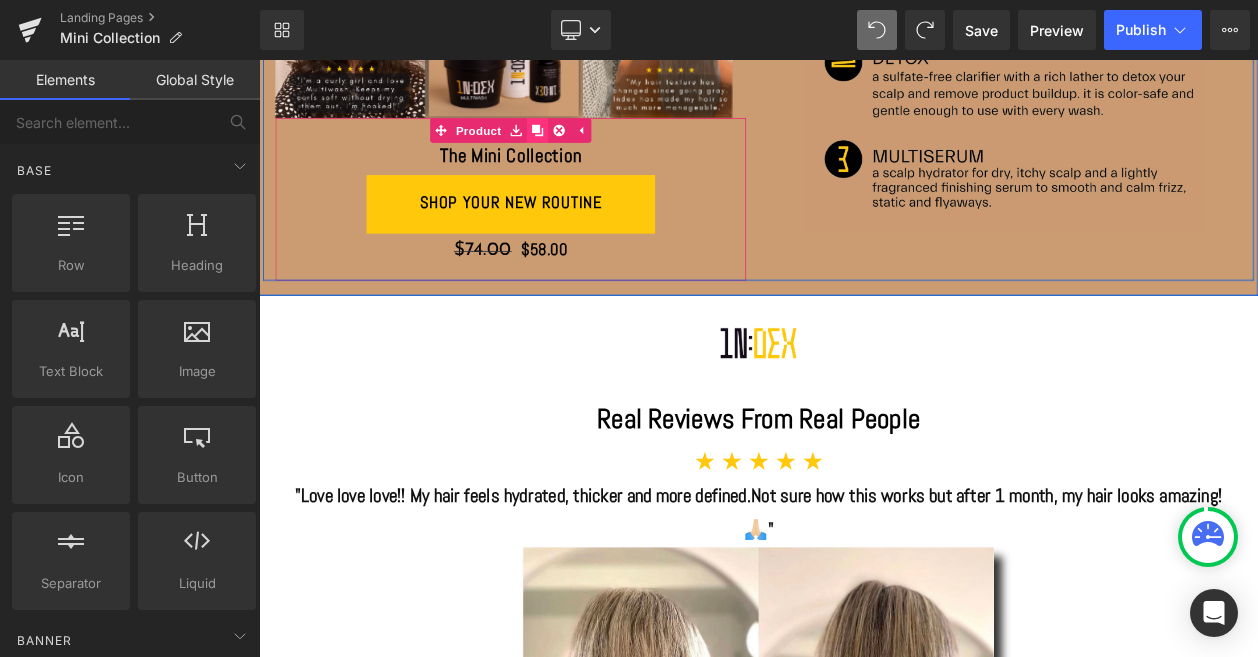 click 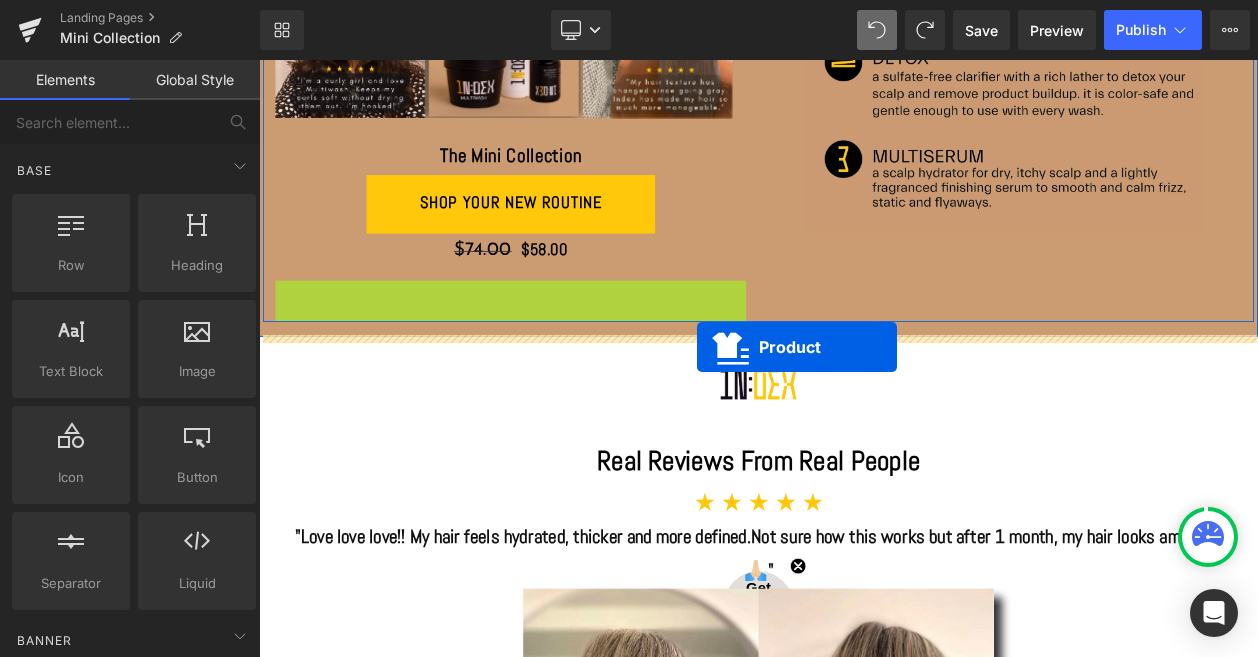 drag, startPoint x: 515, startPoint y: 338, endPoint x: 789, endPoint y: 407, distance: 282.5544 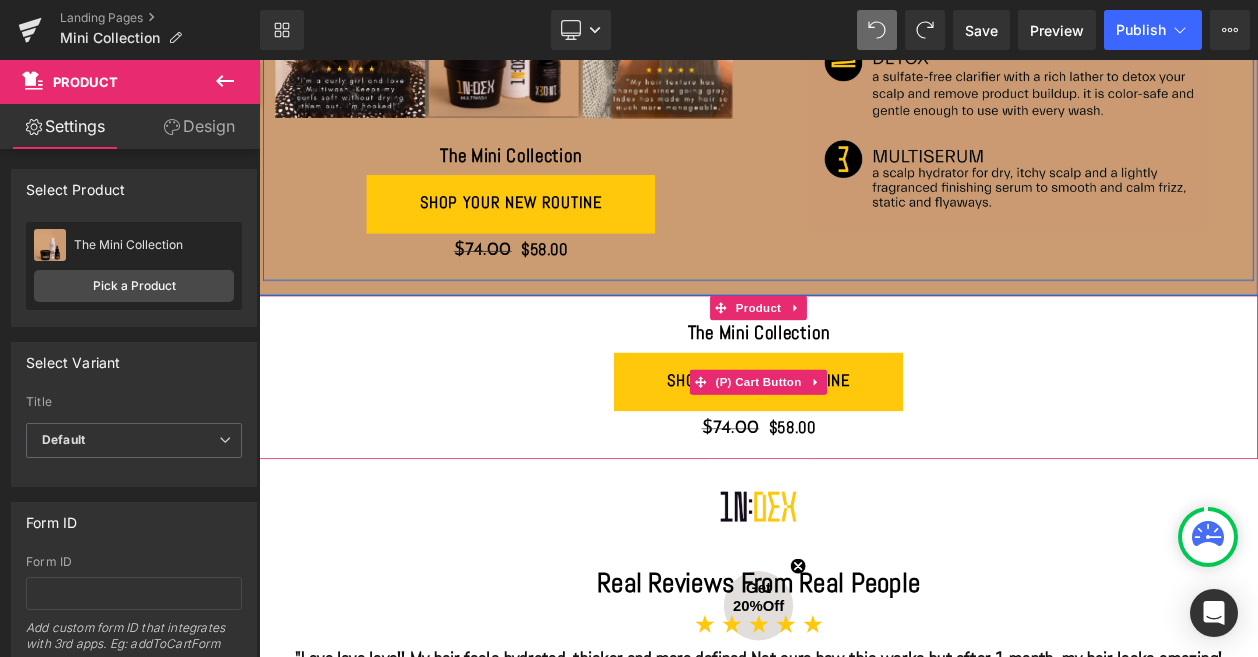 click on "shop your new routine" at bounding box center [864, 449] 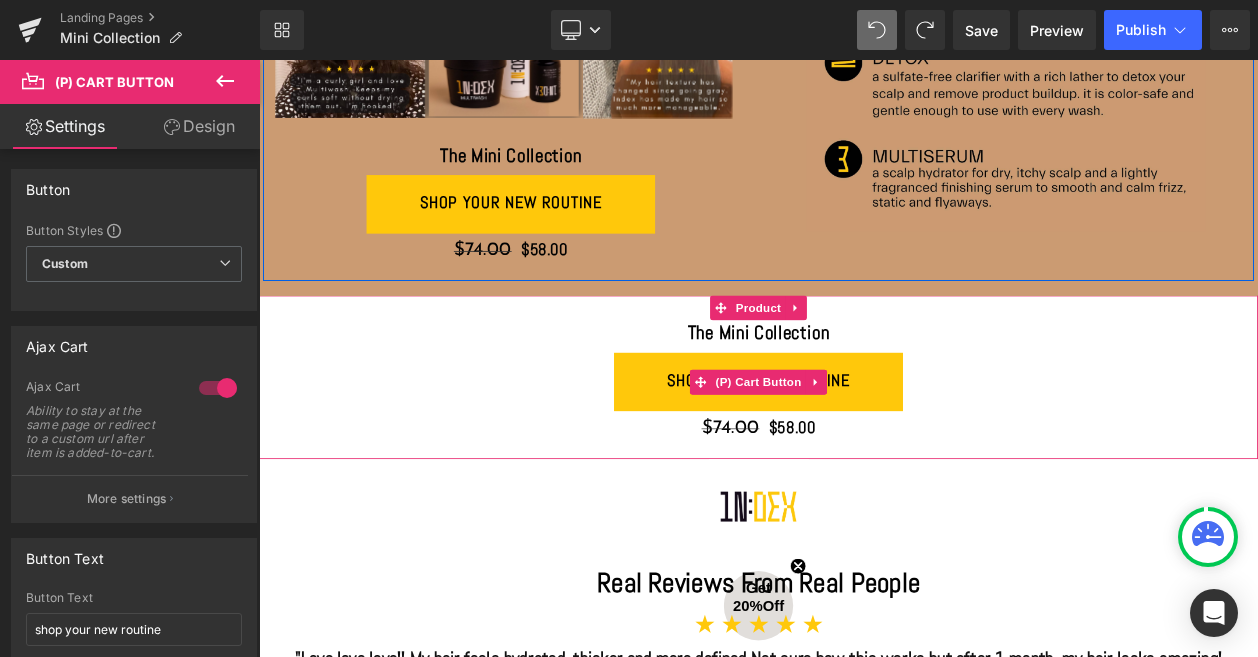 click on "shop your new routine" at bounding box center (864, 449) 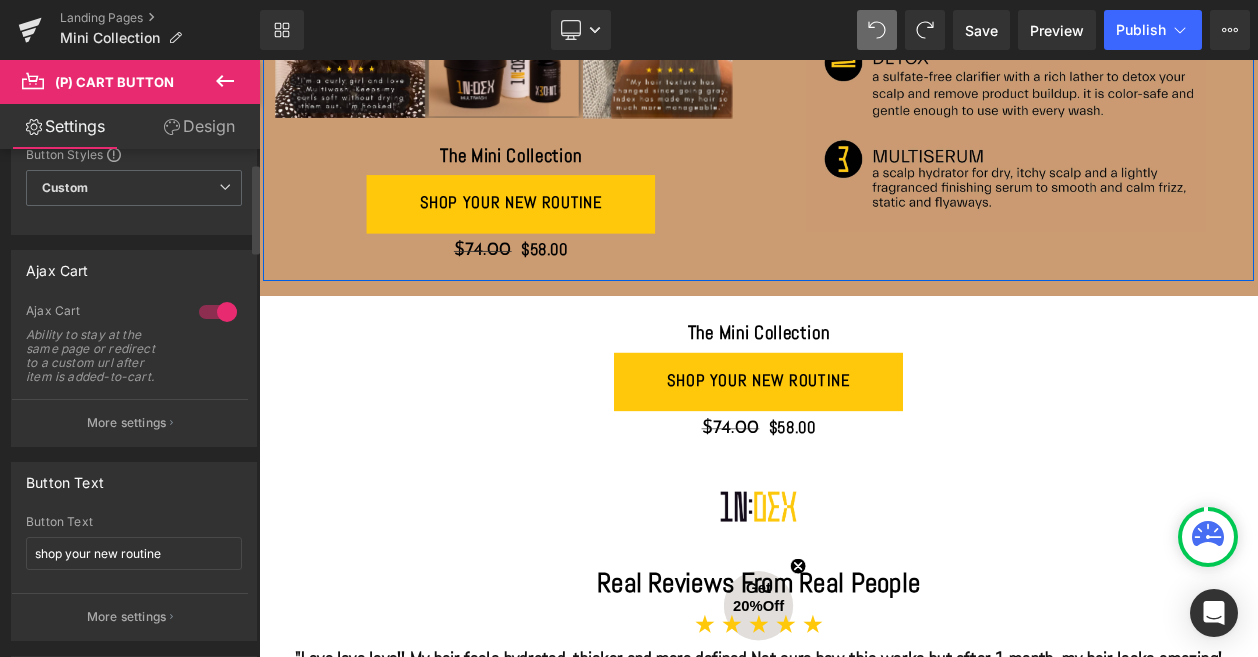 scroll, scrollTop: 0, scrollLeft: 0, axis: both 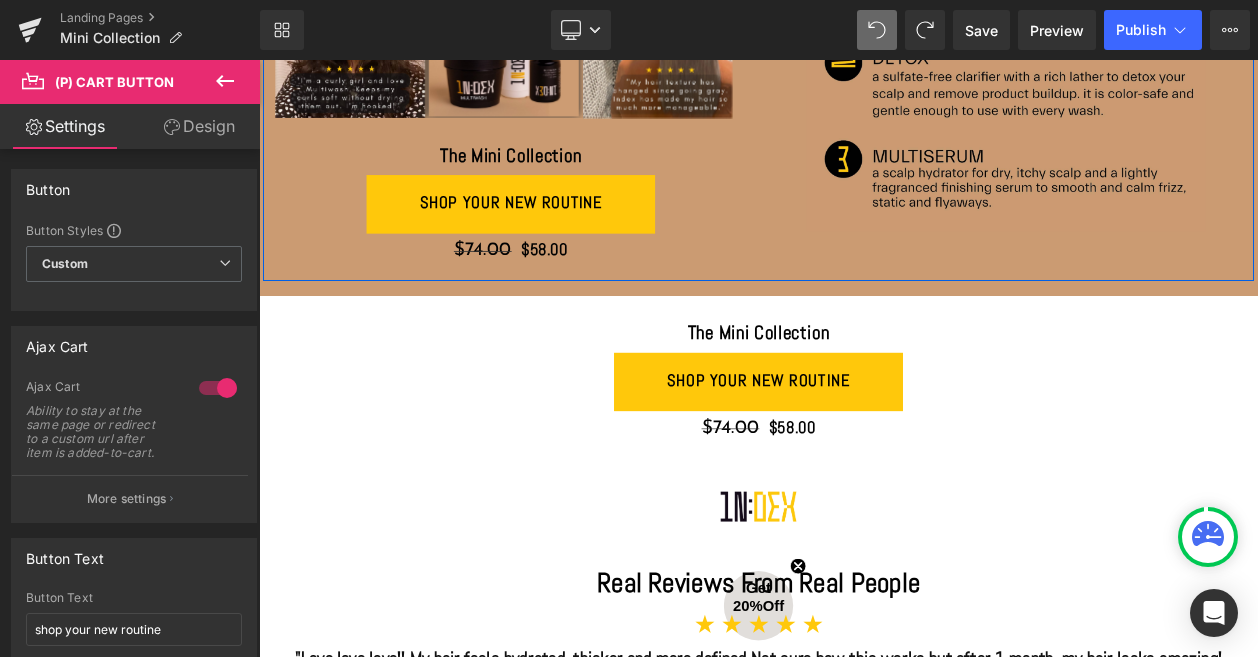 click on "Design" at bounding box center [199, 126] 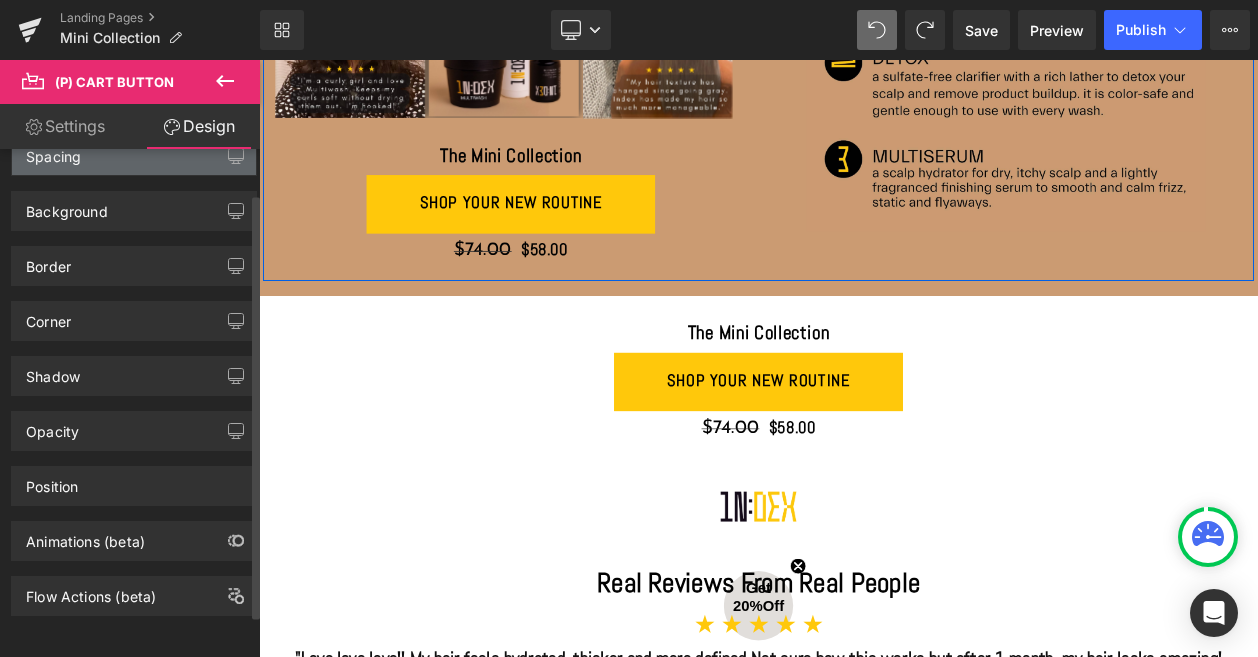 scroll, scrollTop: 104, scrollLeft: 0, axis: vertical 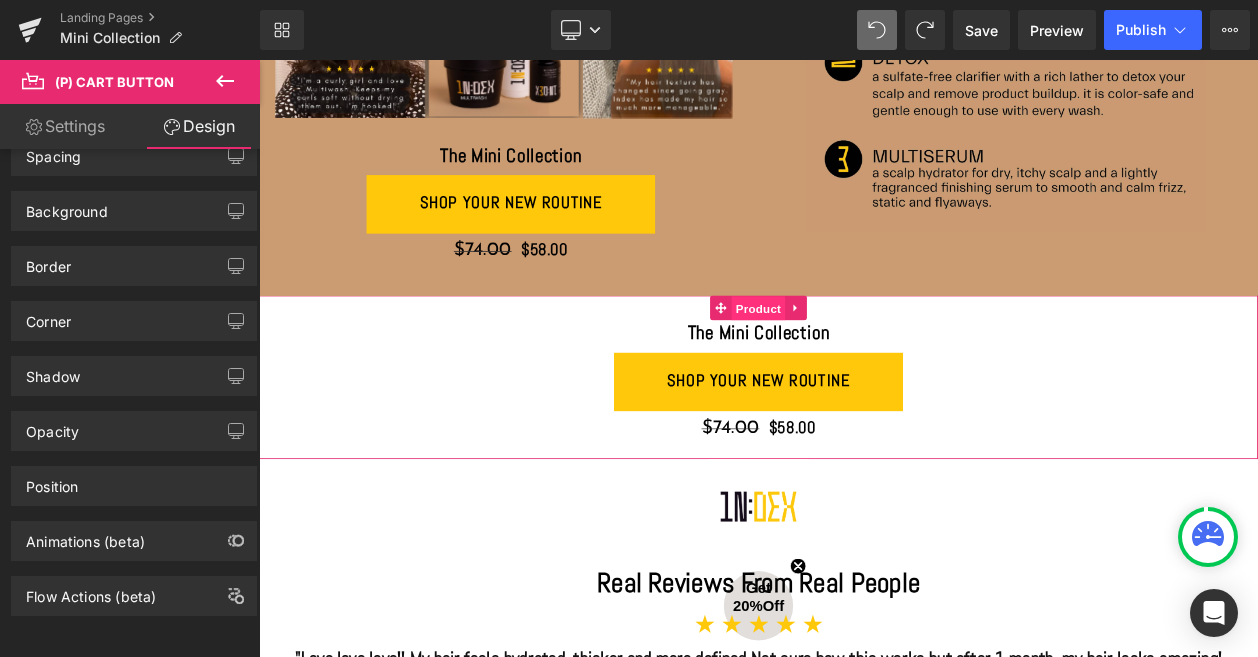 click on "Product" at bounding box center [864, 361] 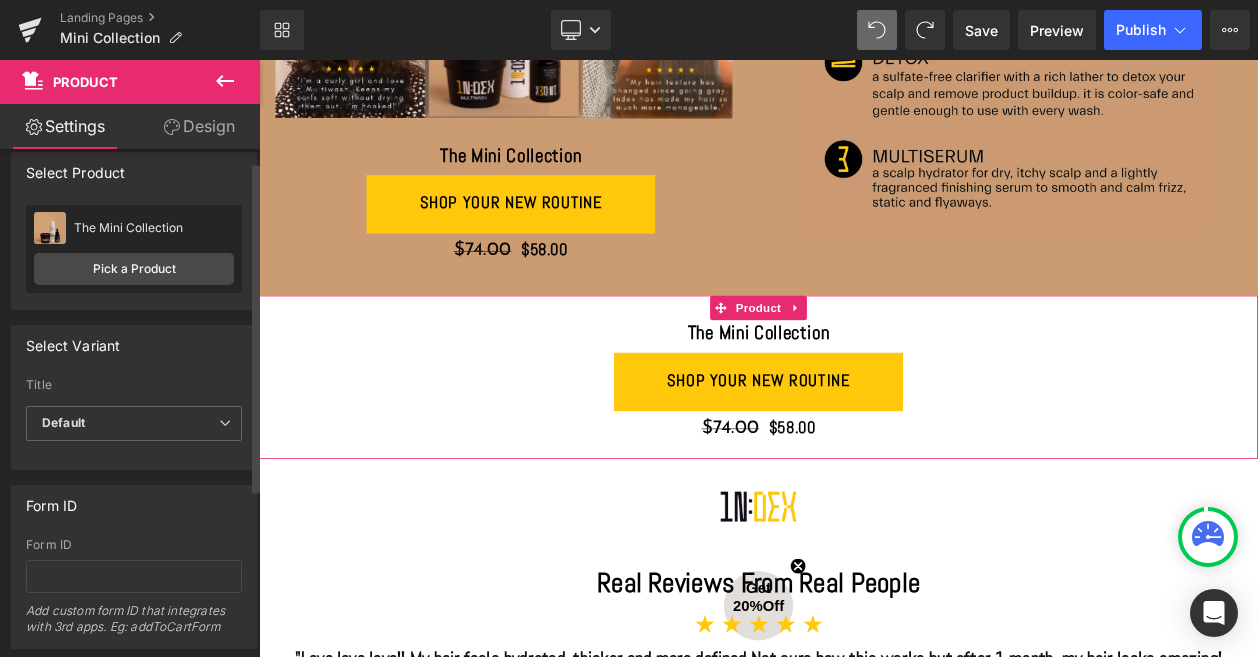 scroll, scrollTop: 21, scrollLeft: 0, axis: vertical 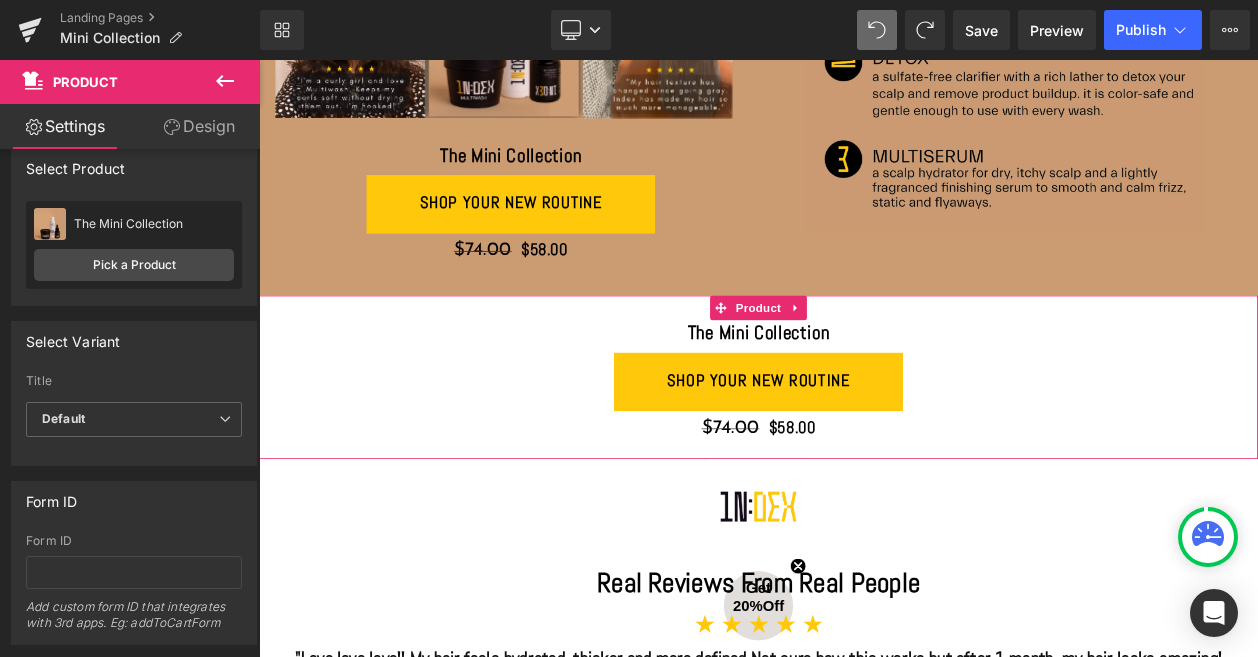 click on "Design" at bounding box center [199, 126] 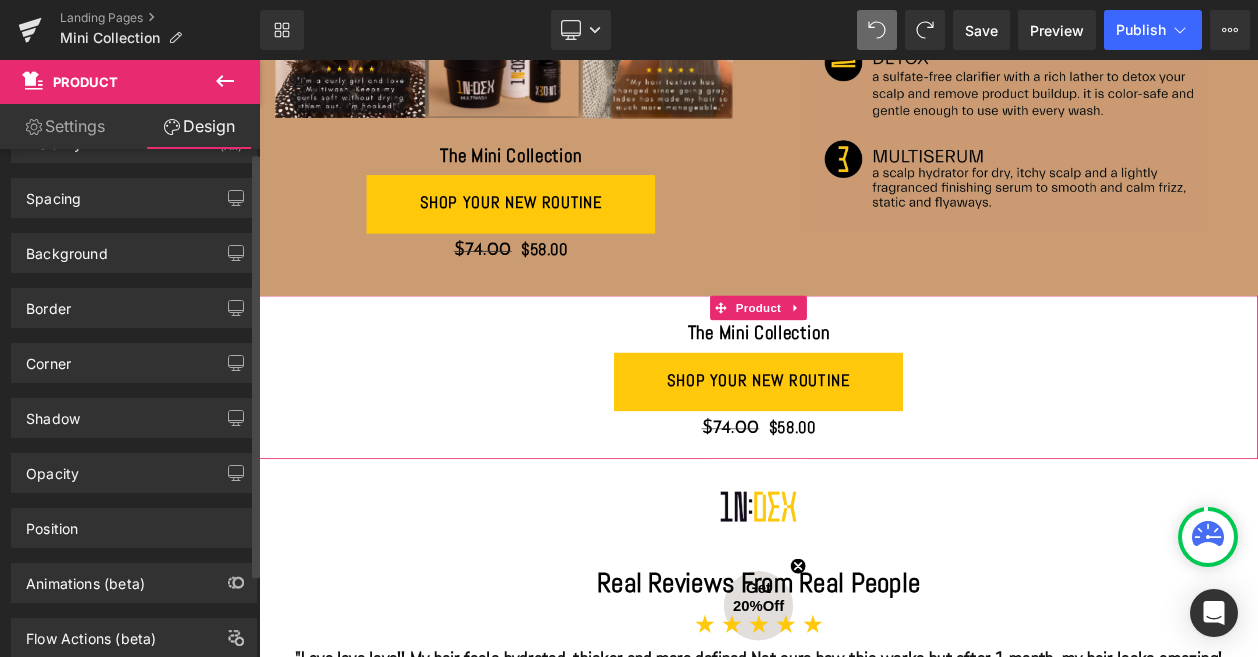 scroll, scrollTop: 0, scrollLeft: 0, axis: both 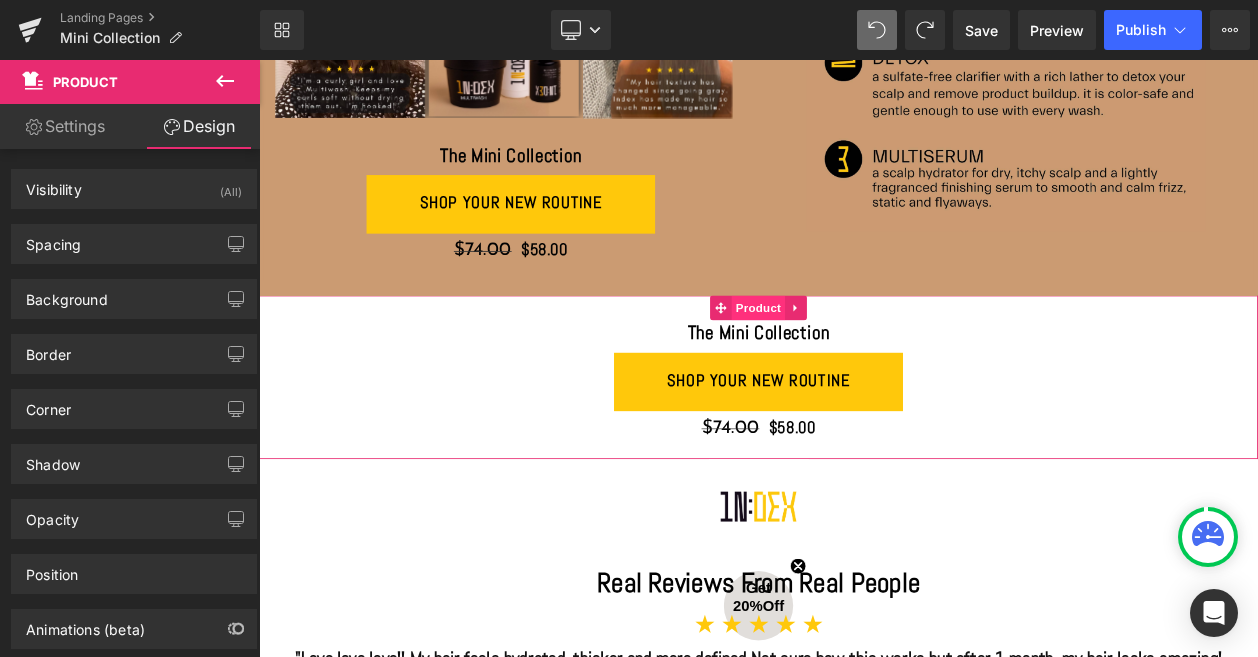 click on "Product" at bounding box center [864, 360] 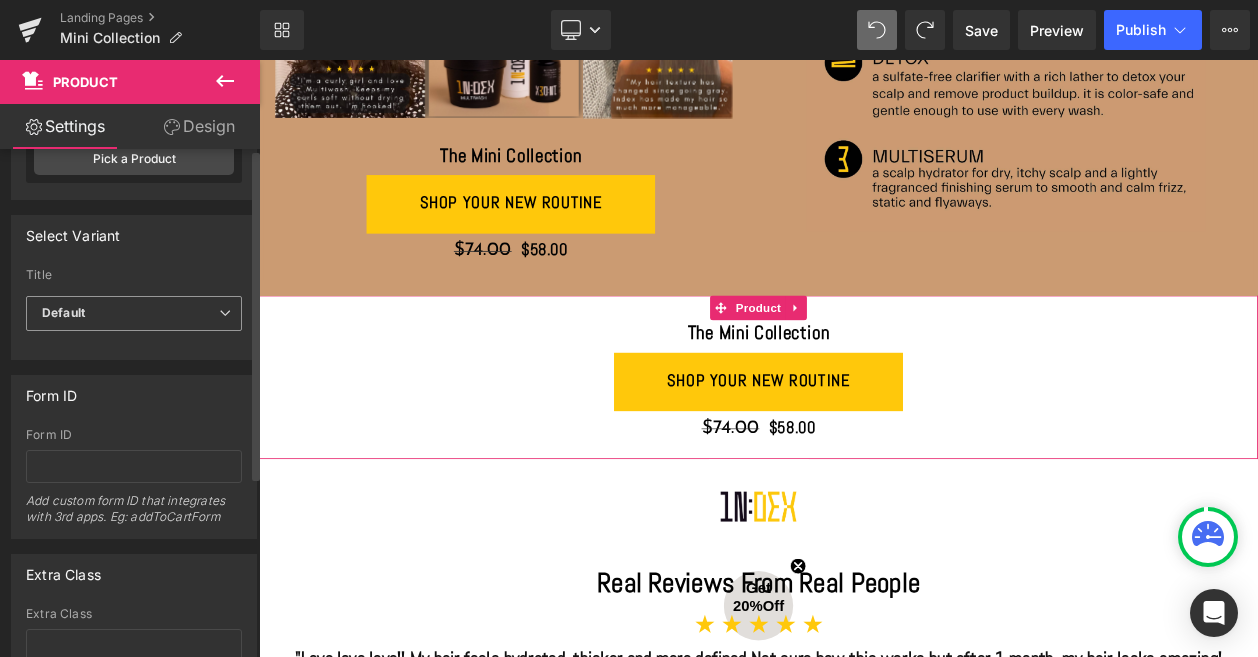 scroll, scrollTop: 0, scrollLeft: 0, axis: both 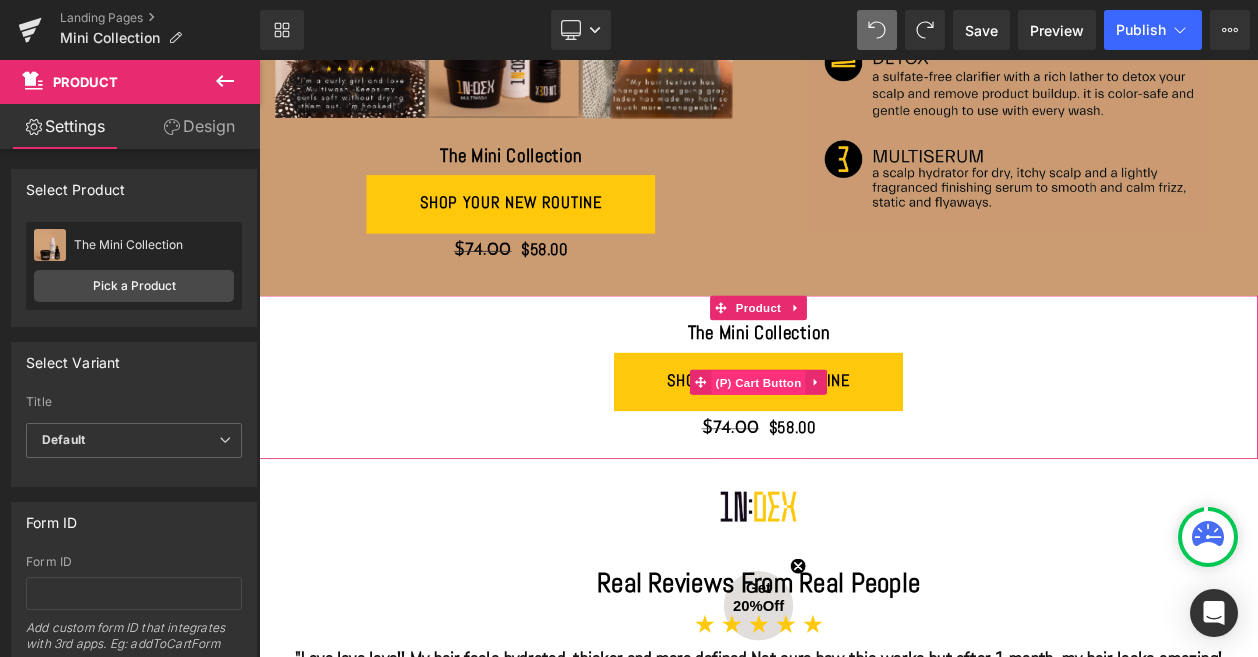 click on "(P) Cart Button" at bounding box center [864, 451] 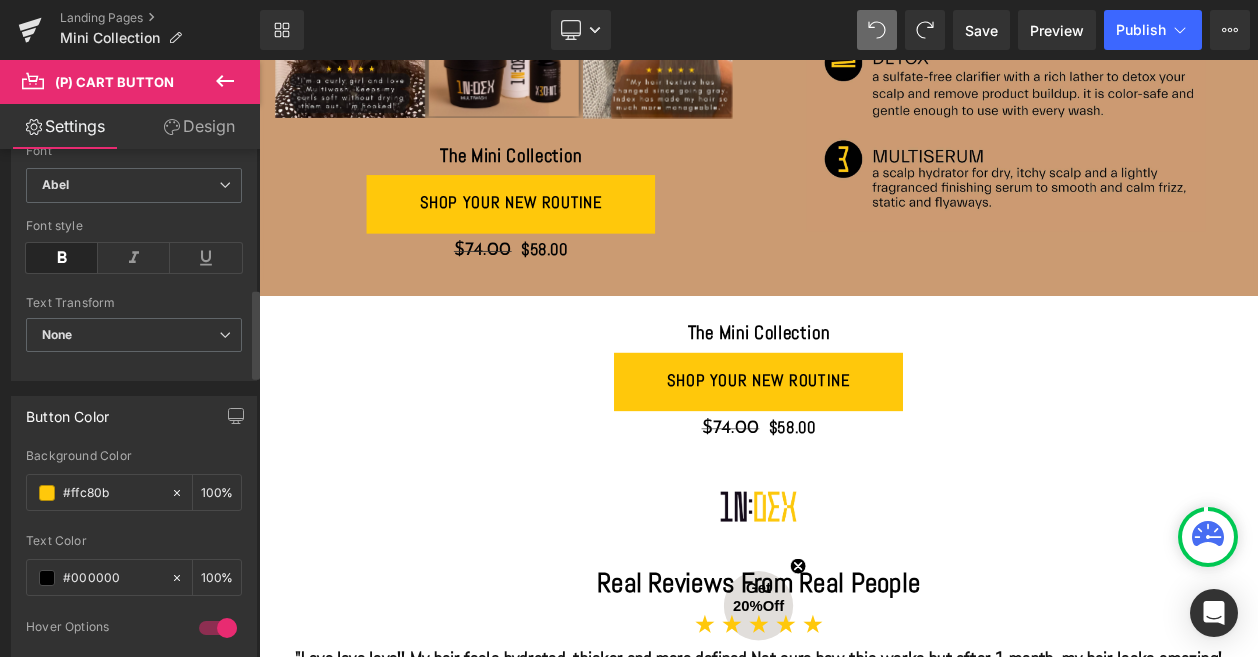 scroll, scrollTop: 822, scrollLeft: 0, axis: vertical 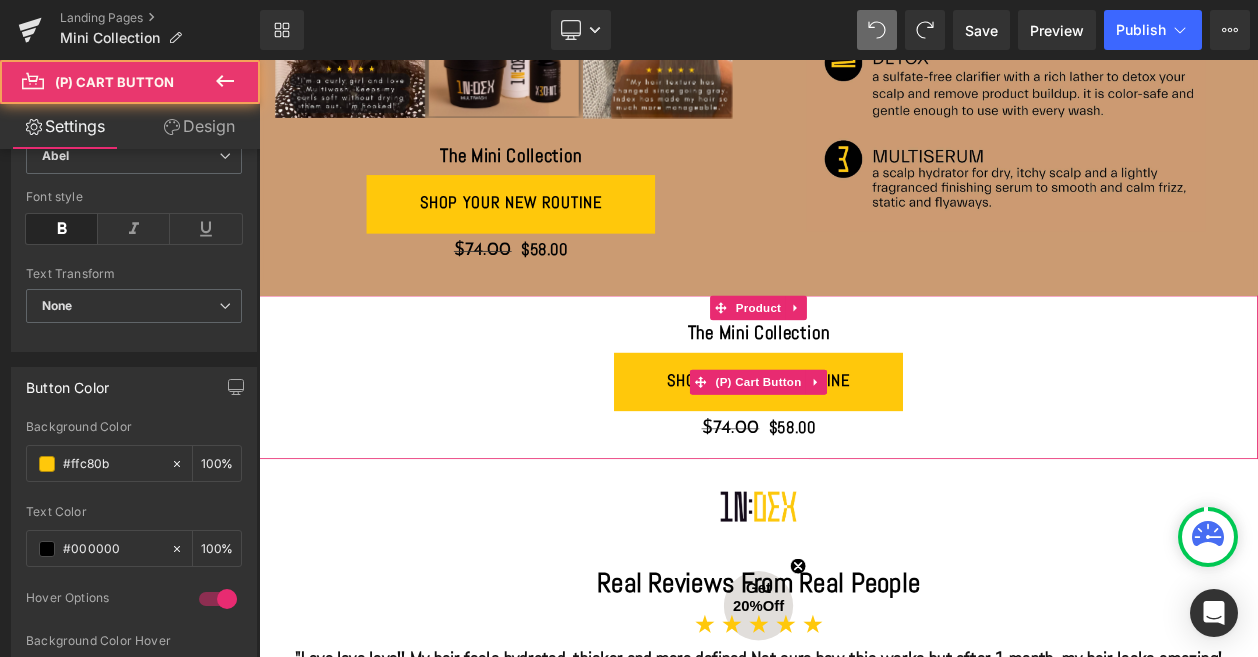 click on "shop your new routine" at bounding box center [864, 449] 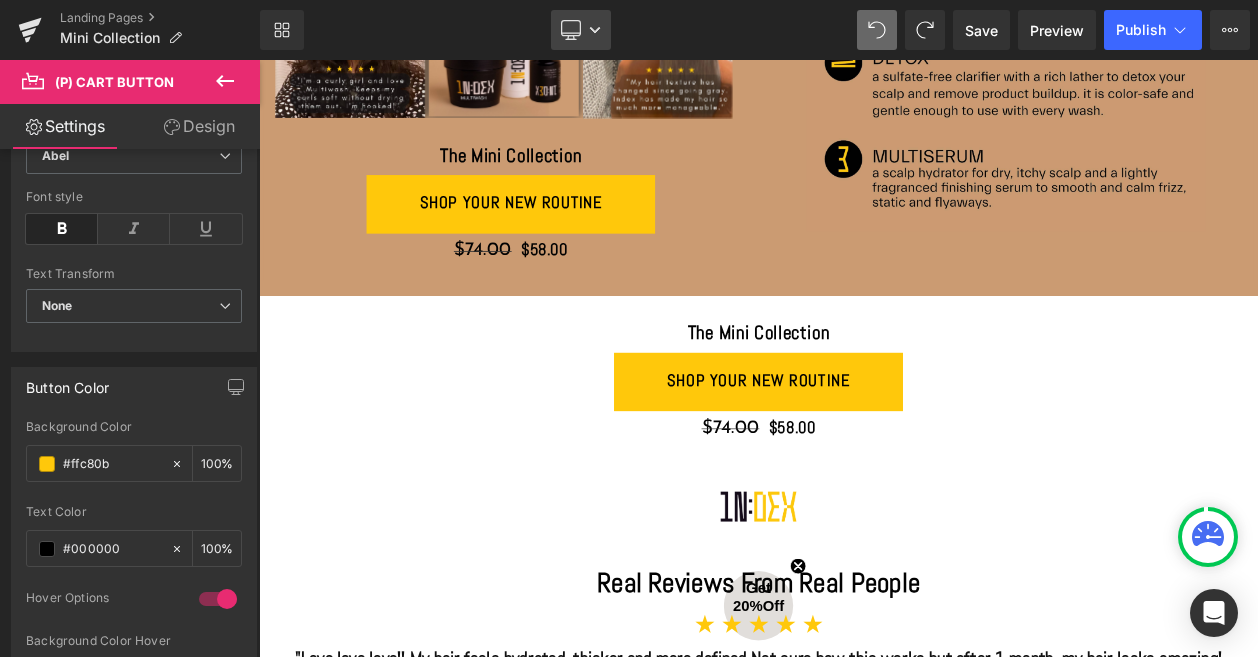 click 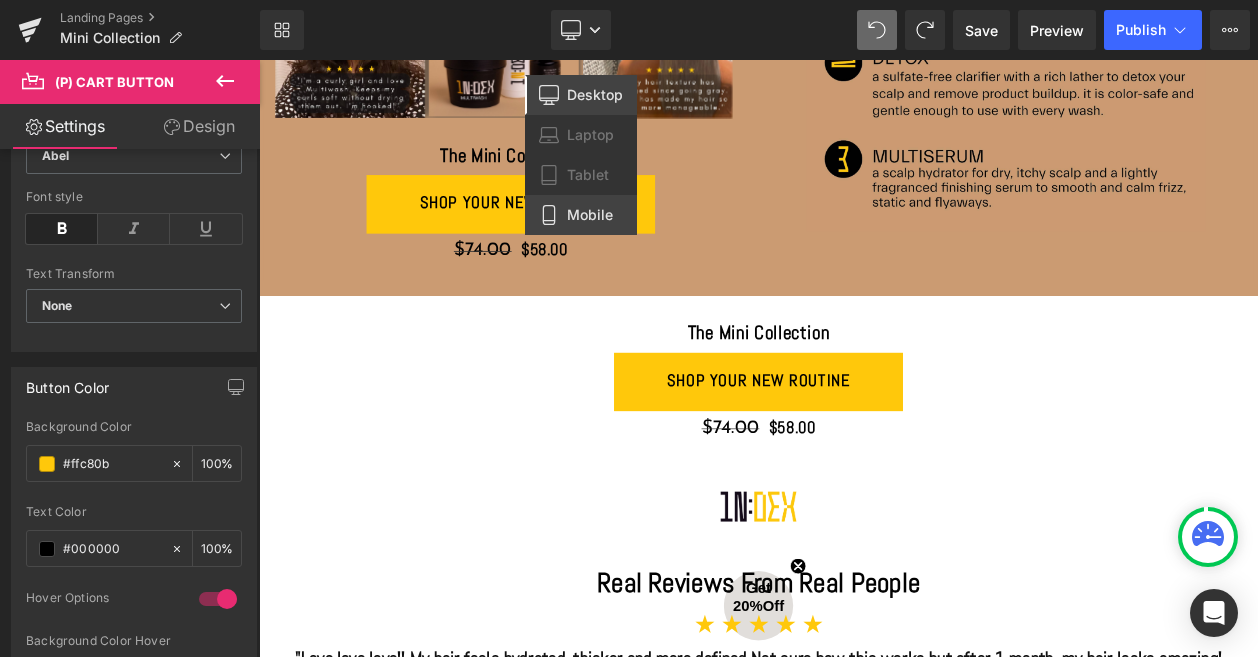 click on "Mobile" at bounding box center (590, 215) 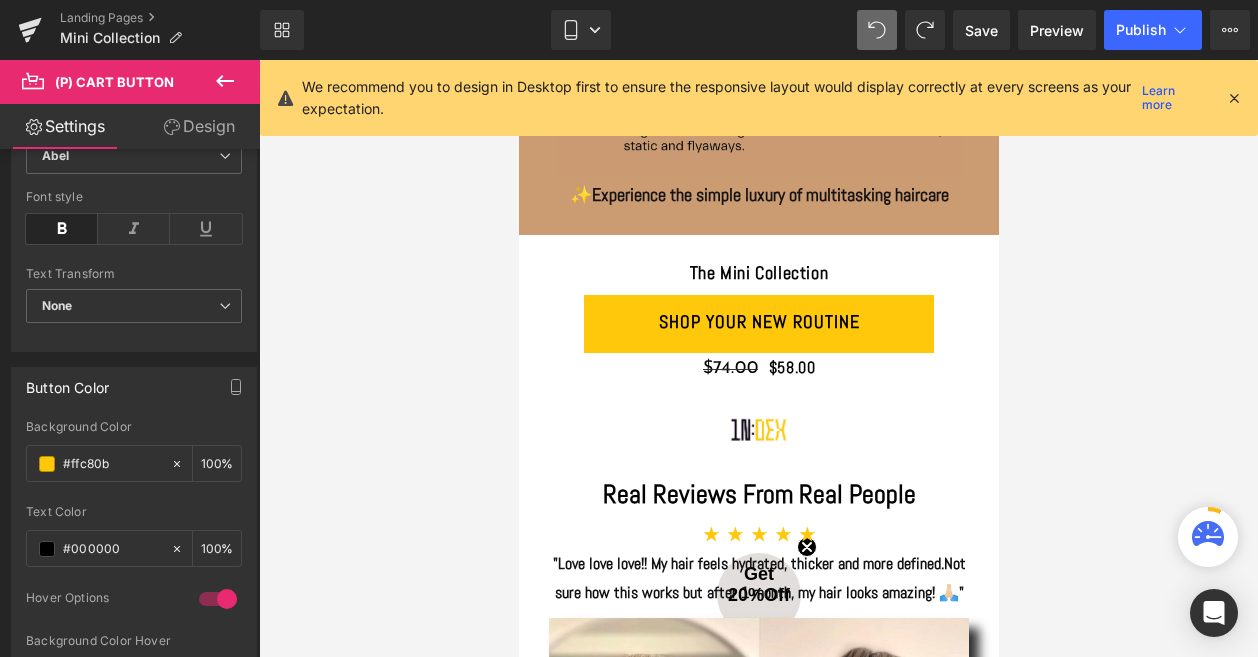 scroll, scrollTop: 986, scrollLeft: 0, axis: vertical 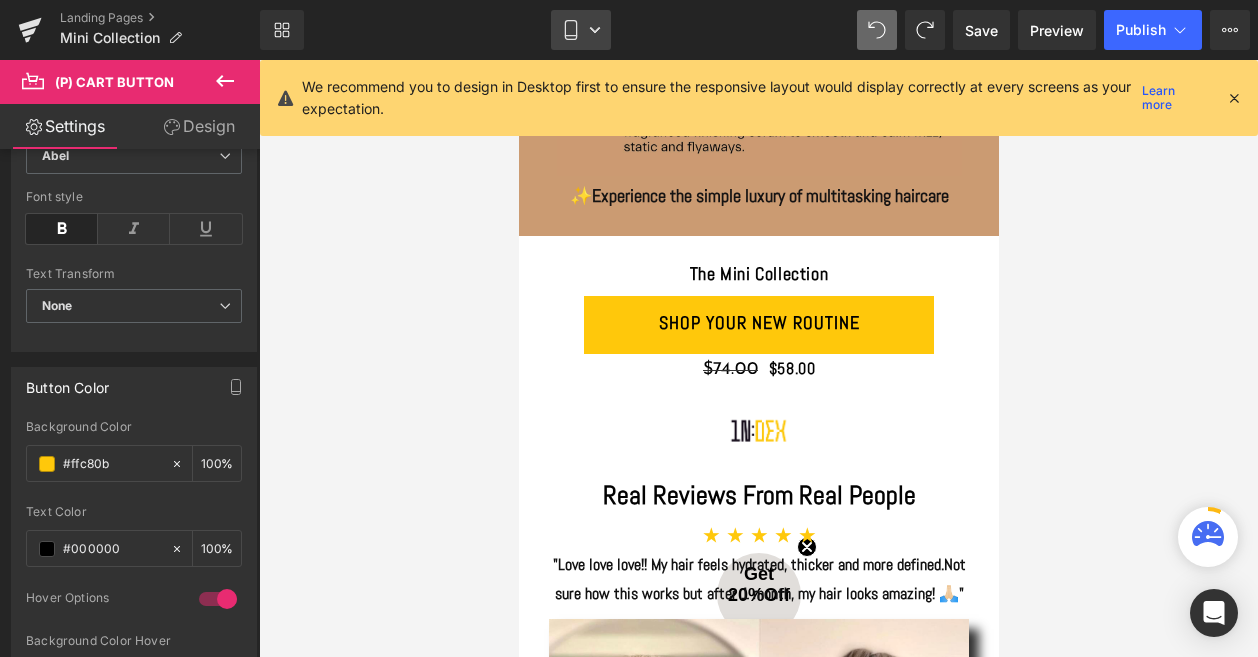 click 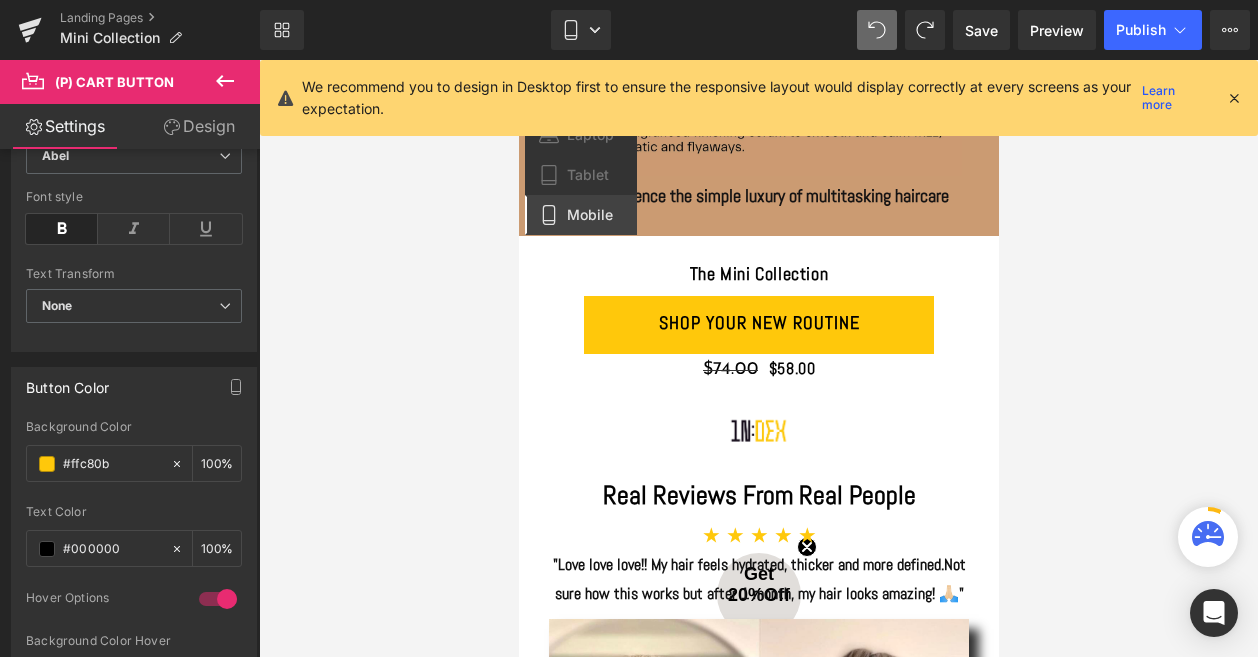 click at bounding box center [1234, 98] 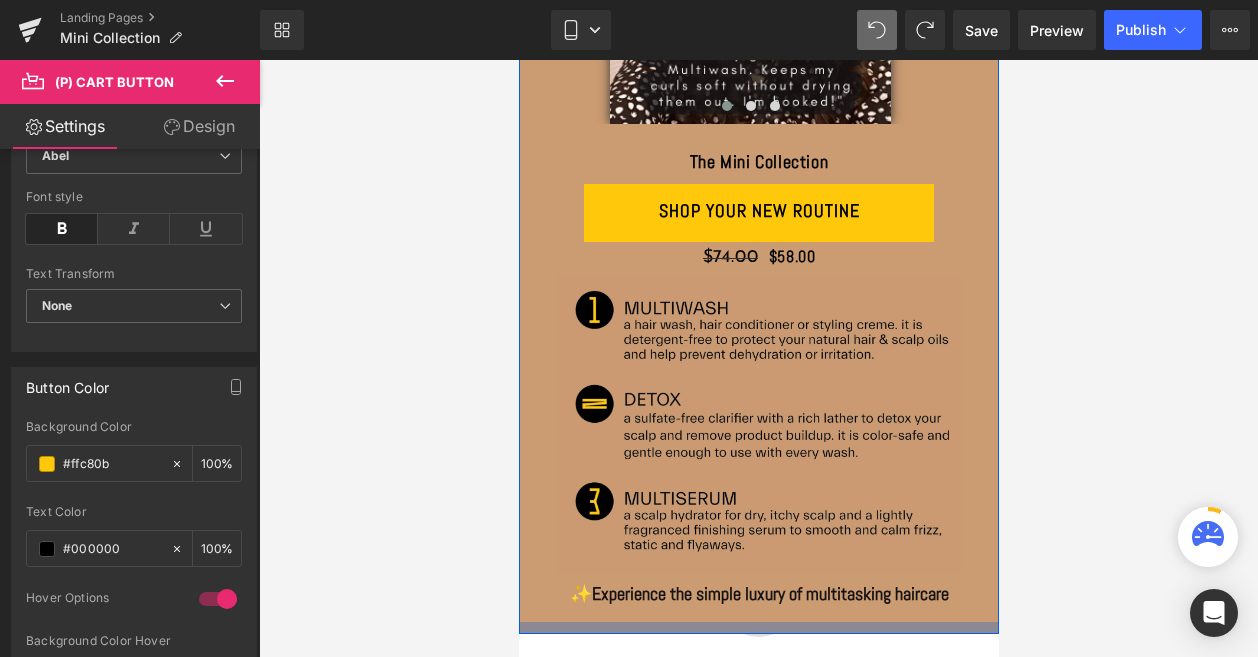 scroll, scrollTop: 583, scrollLeft: 0, axis: vertical 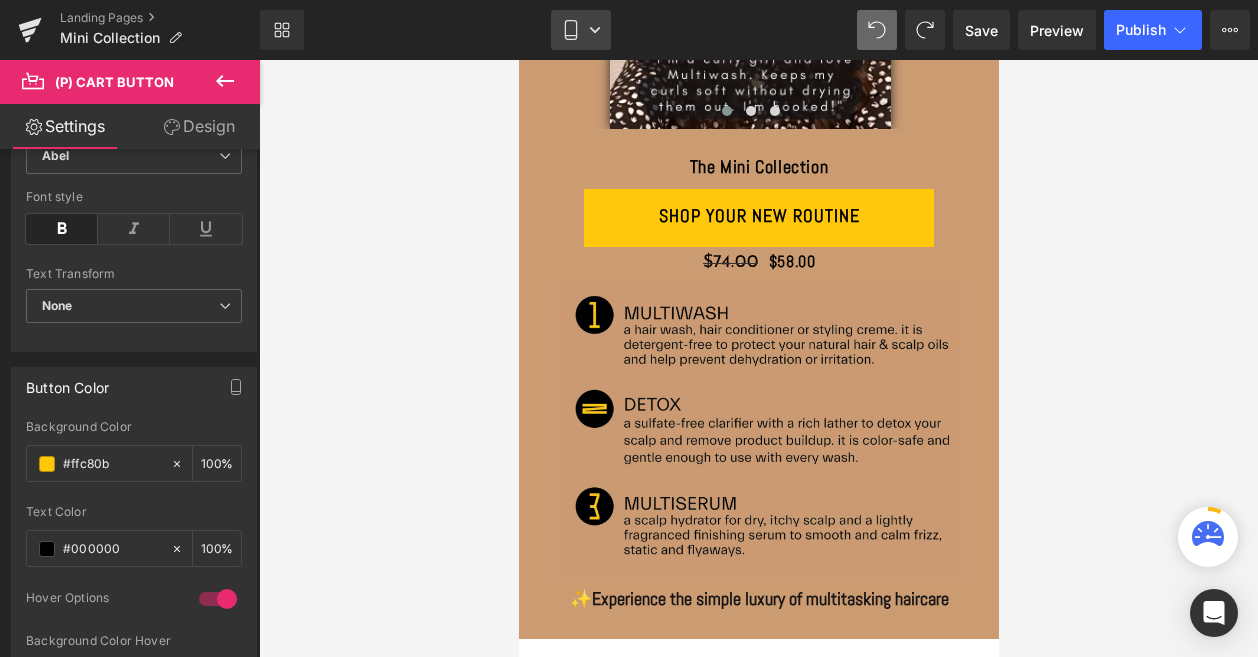 click 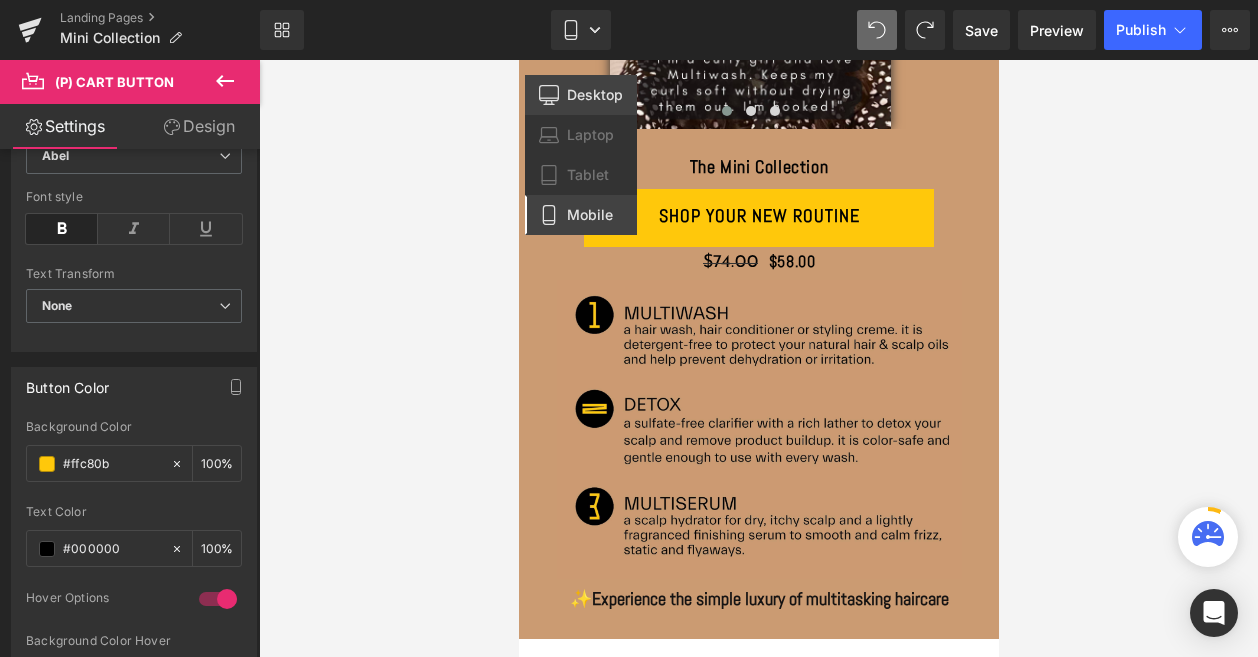 click on "Desktop" at bounding box center (595, 95) 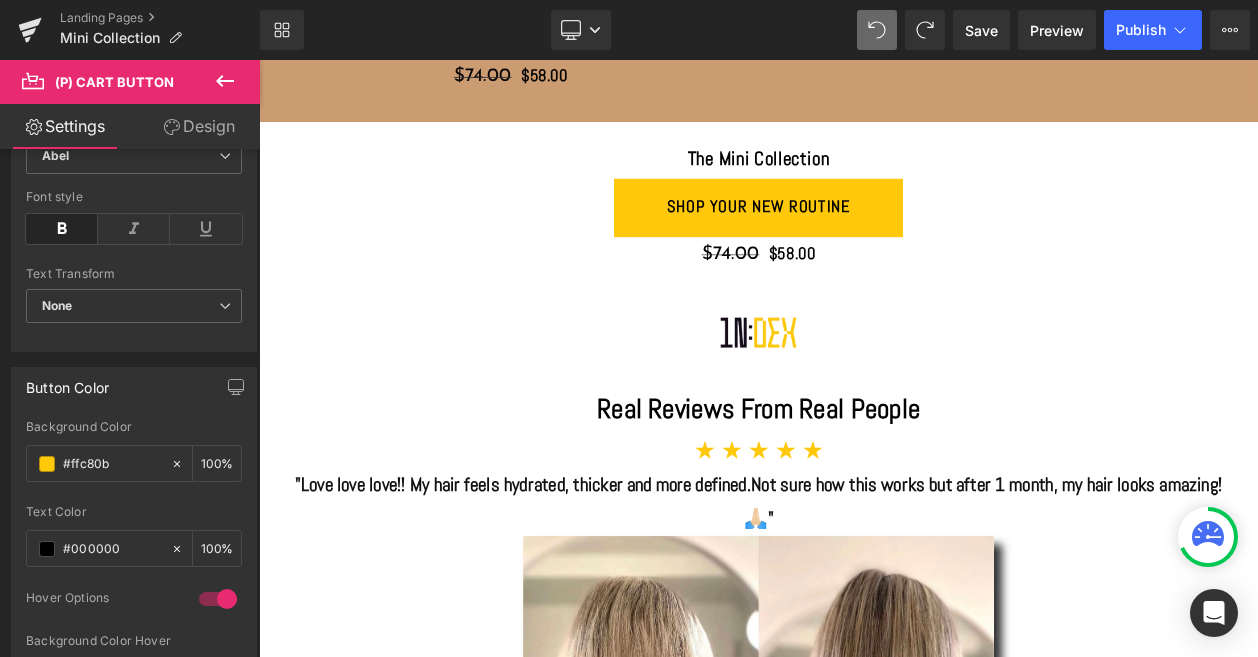 scroll, scrollTop: 760, scrollLeft: 0, axis: vertical 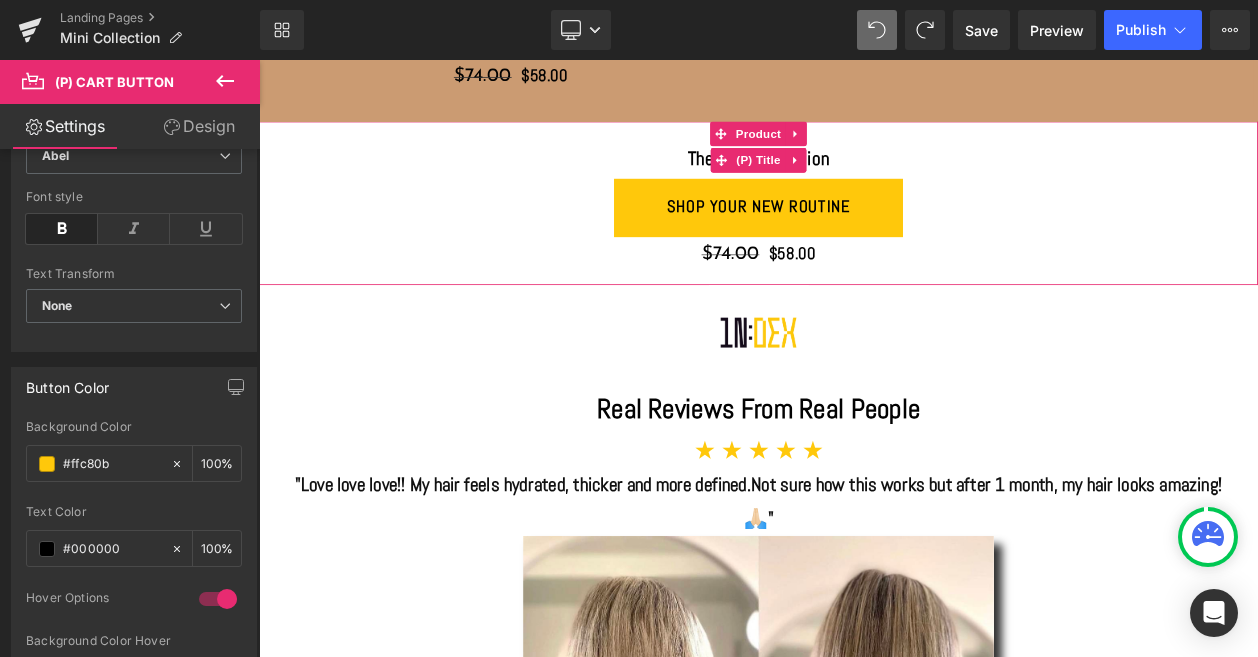 click on "The Mini Collection" at bounding box center (864, 180) 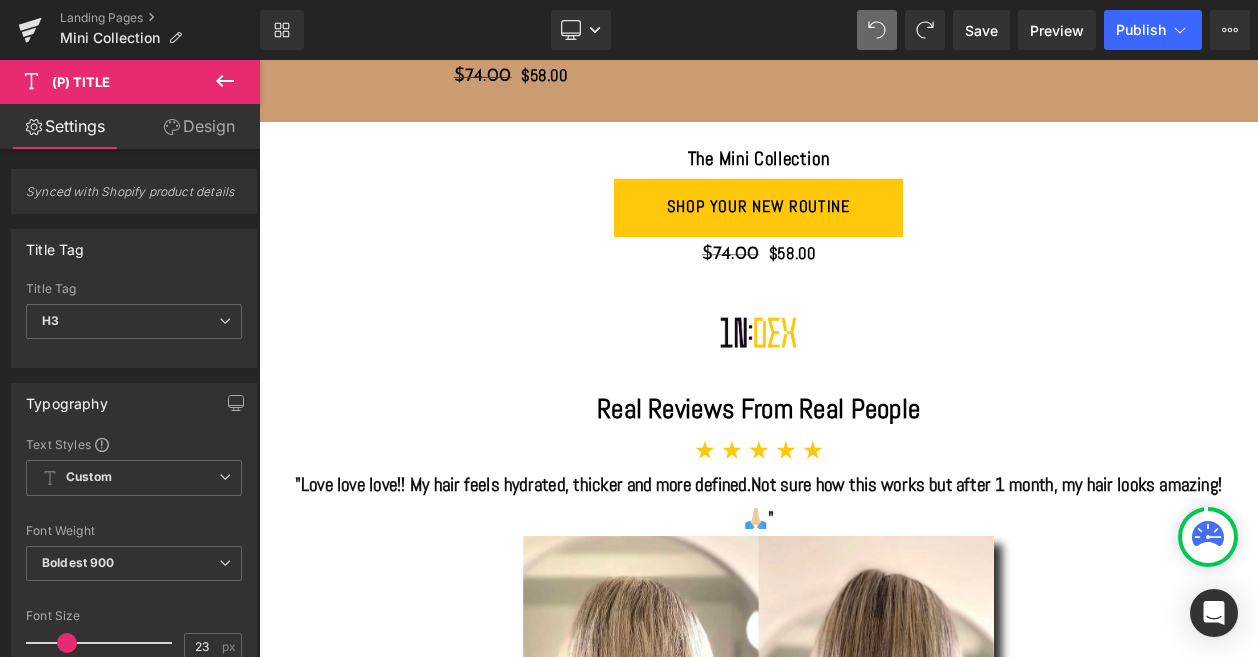 click on "Design" at bounding box center (199, 126) 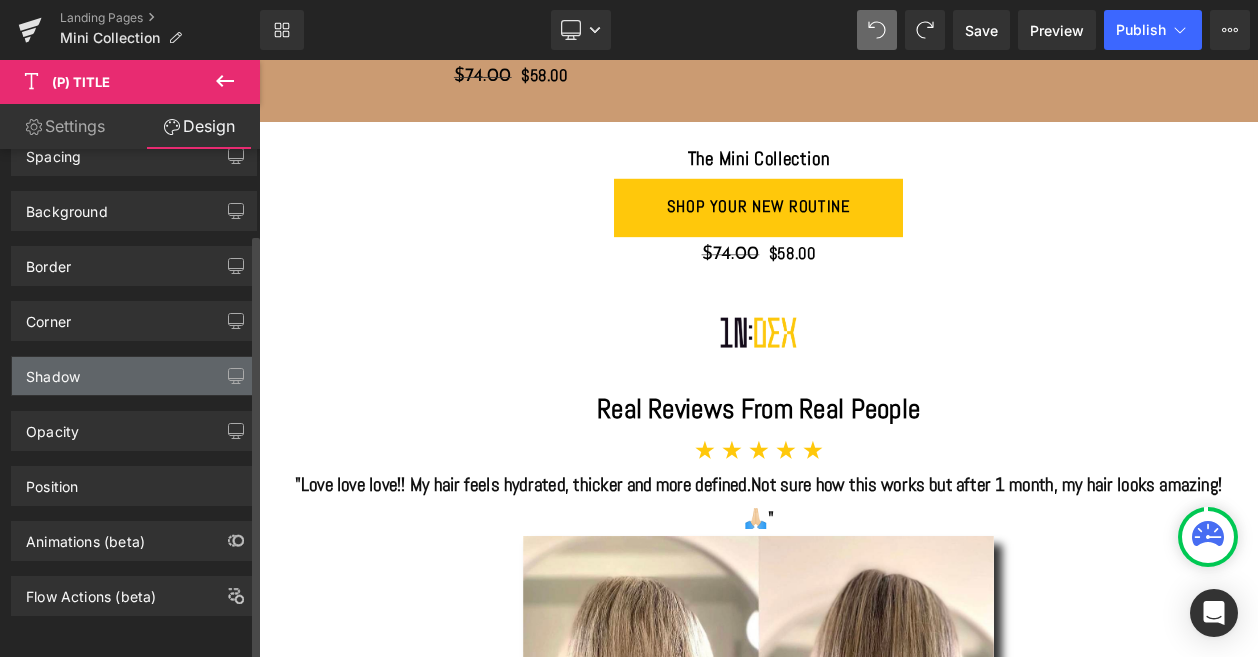 scroll, scrollTop: 0, scrollLeft: 0, axis: both 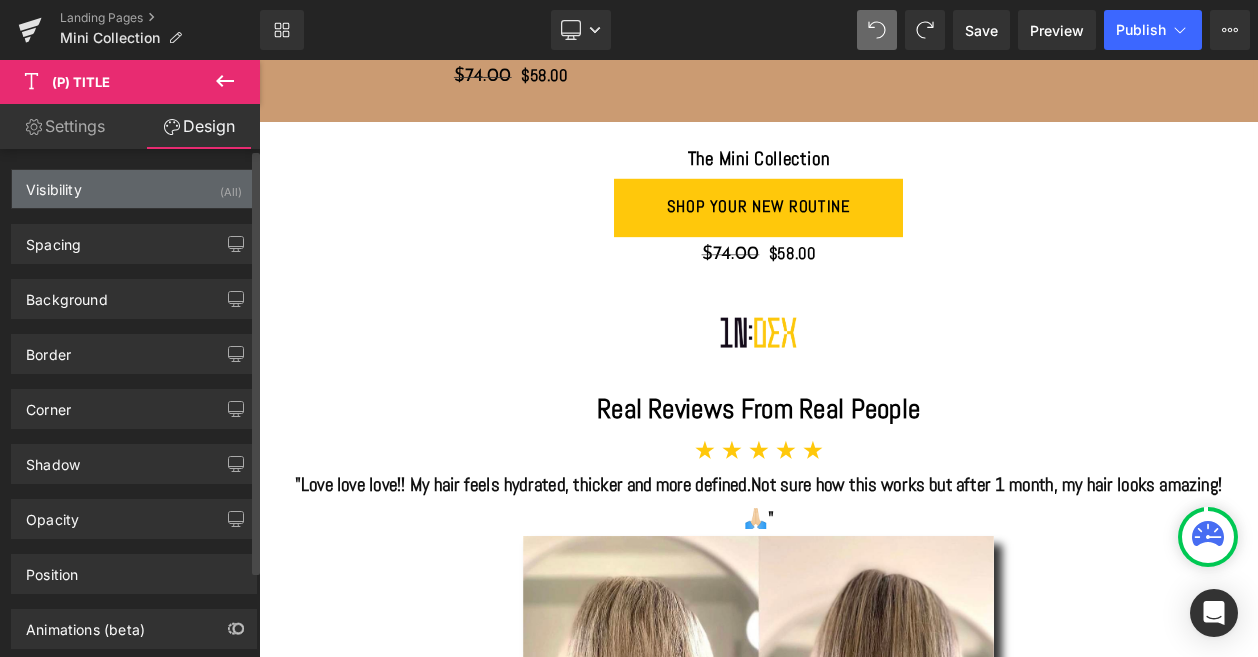 click on "Visibility
(All)" at bounding box center (134, 189) 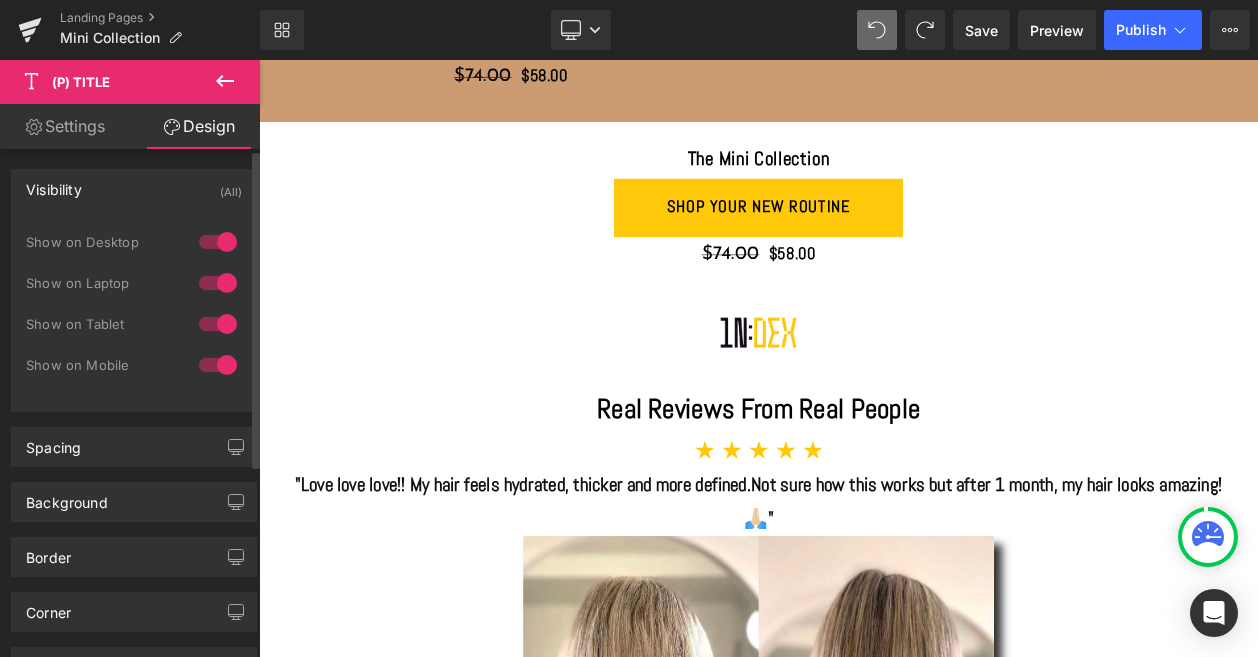 click at bounding box center (218, 242) 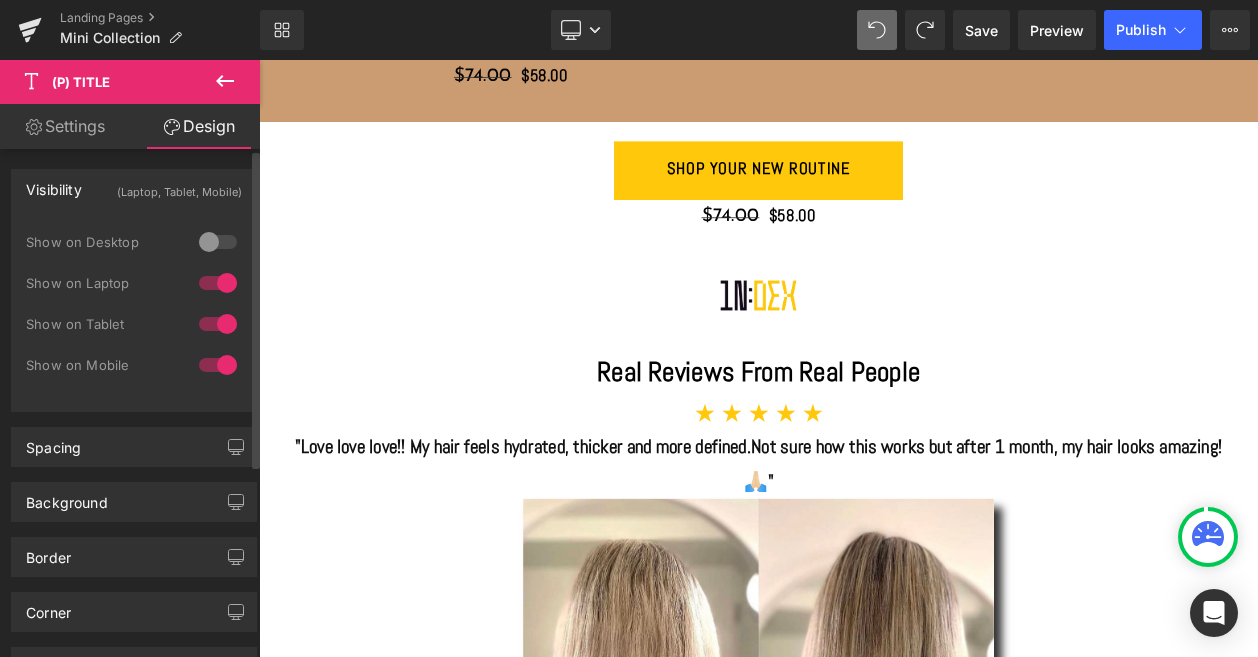 click at bounding box center [218, 283] 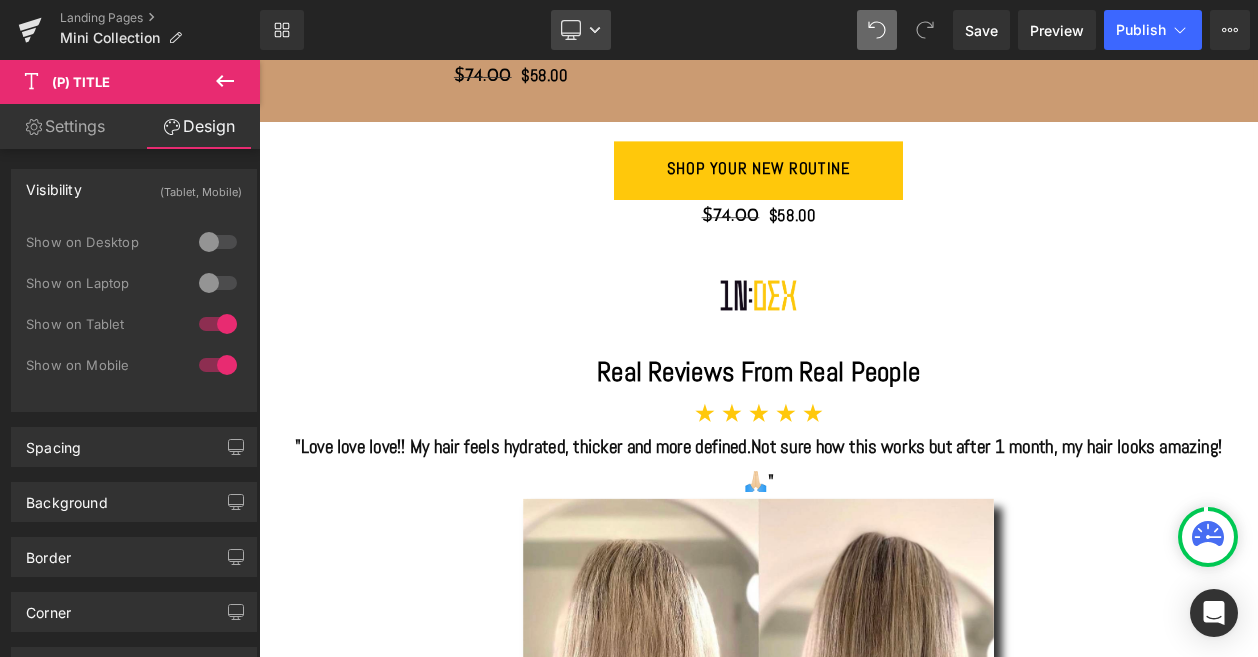 click 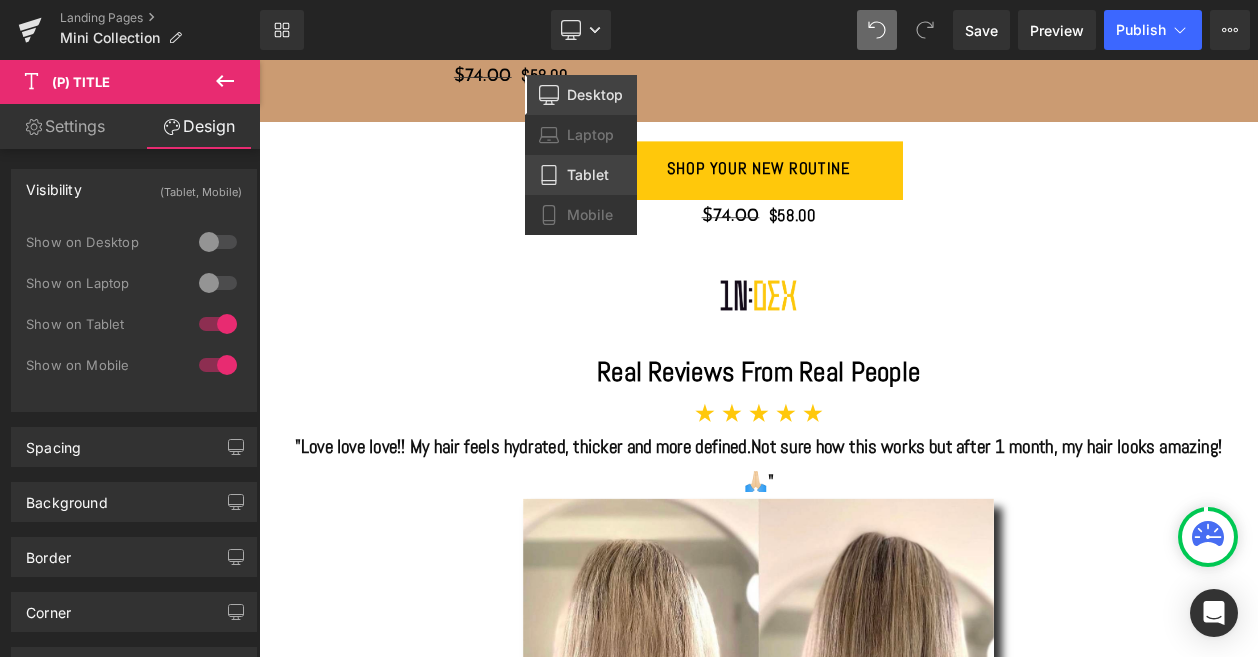 click on "Tablet" at bounding box center (588, 175) 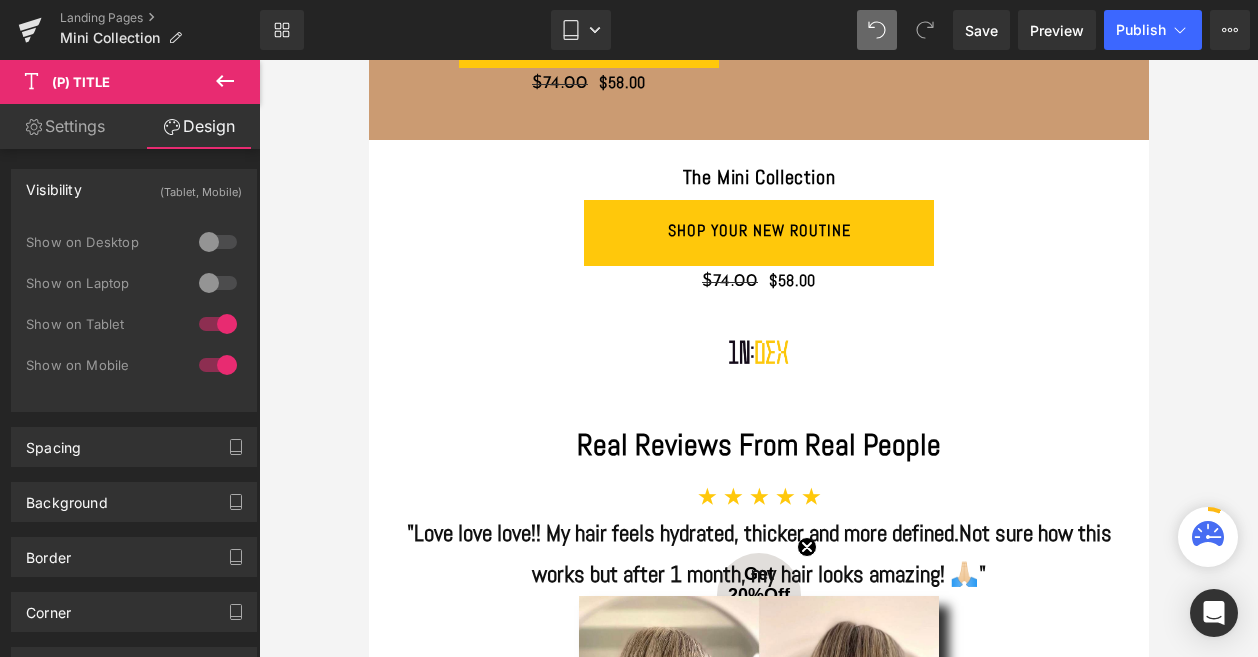 scroll, scrollTop: 493, scrollLeft: 0, axis: vertical 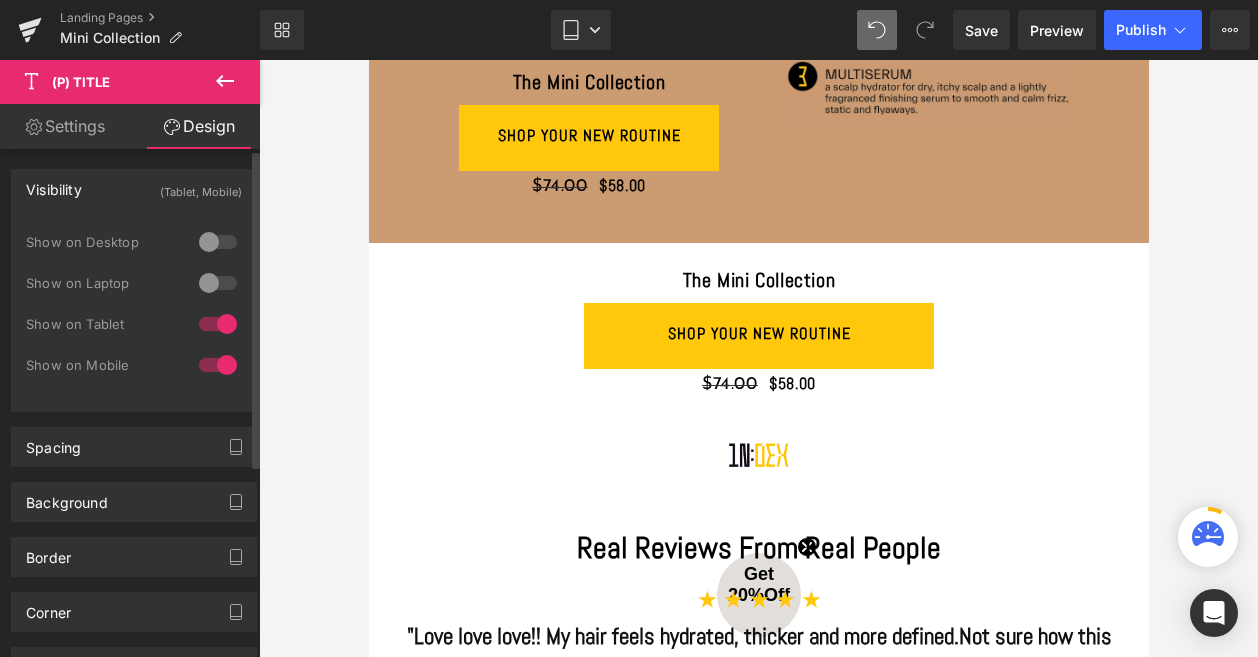 click at bounding box center (218, 324) 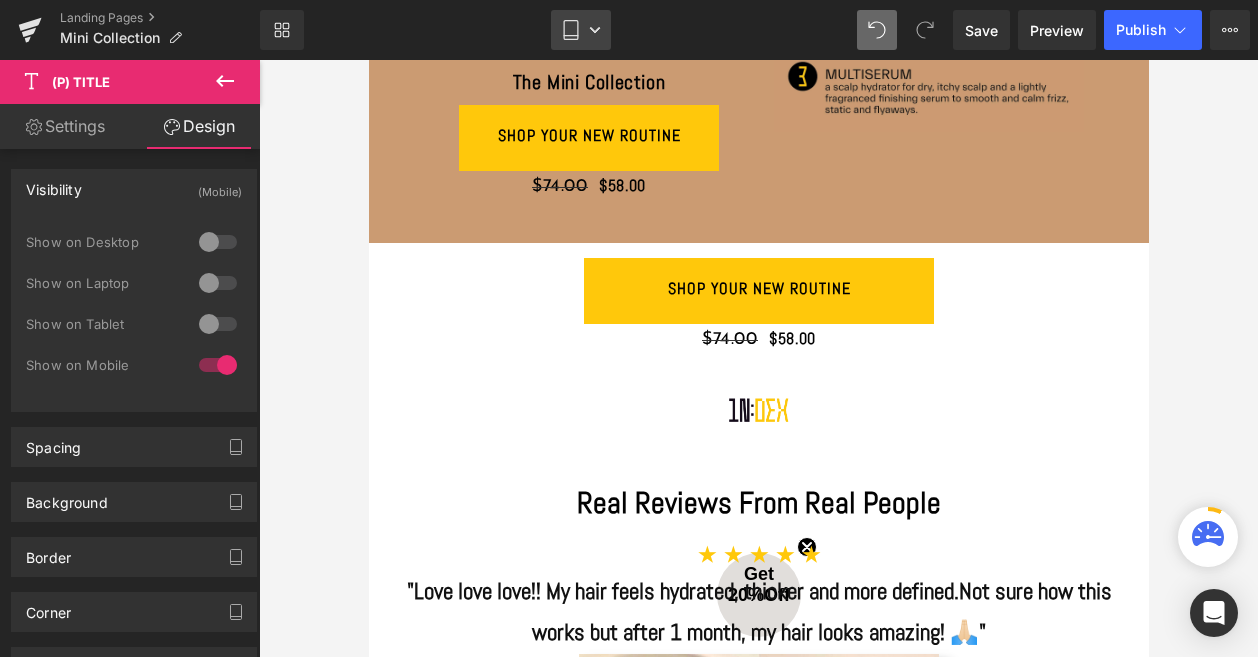 click on "Tablet" at bounding box center [581, 30] 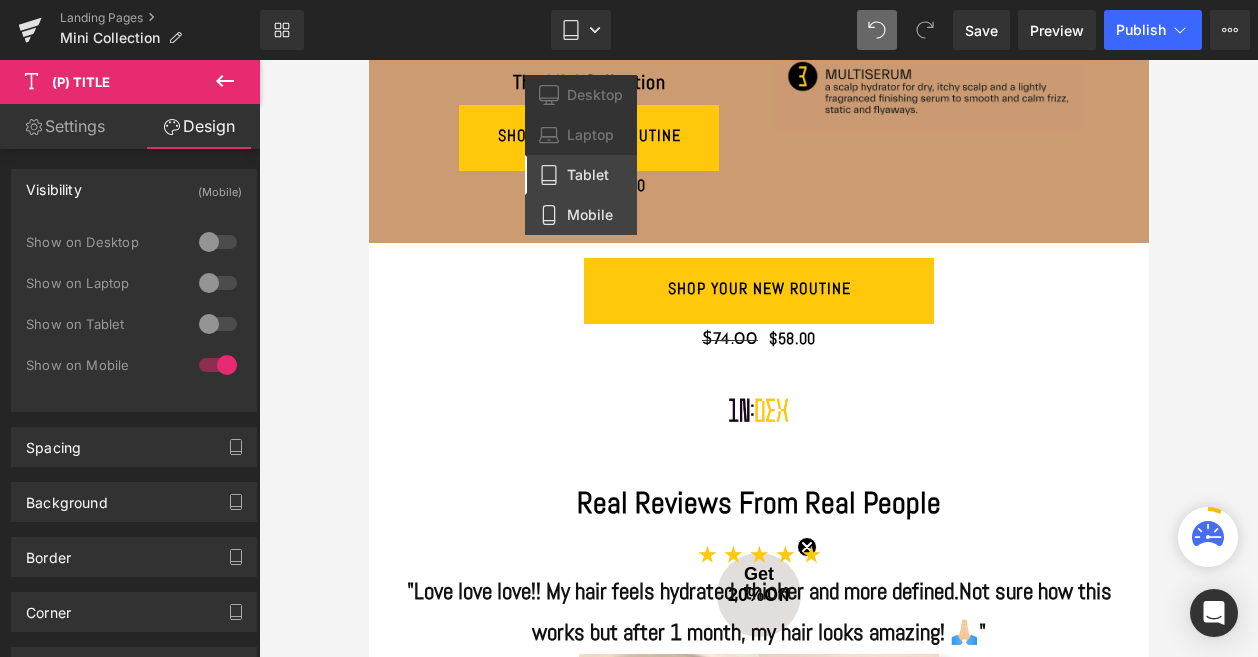 click on "Mobile" at bounding box center [590, 215] 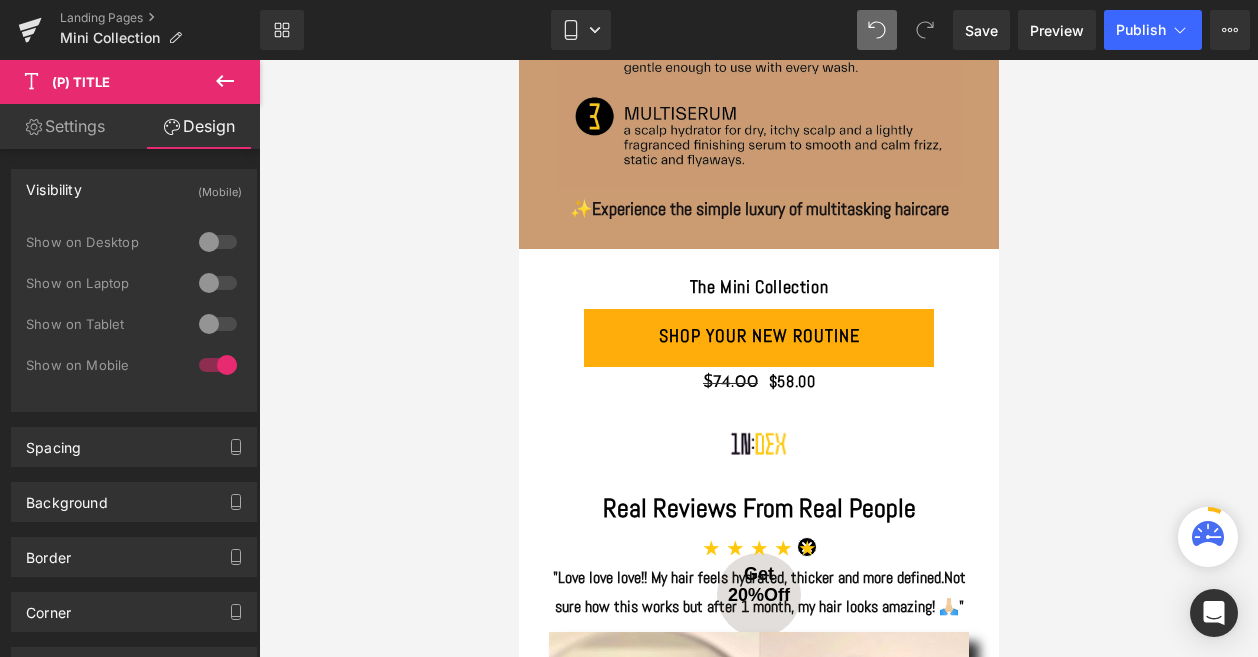 scroll, scrollTop: 972, scrollLeft: 0, axis: vertical 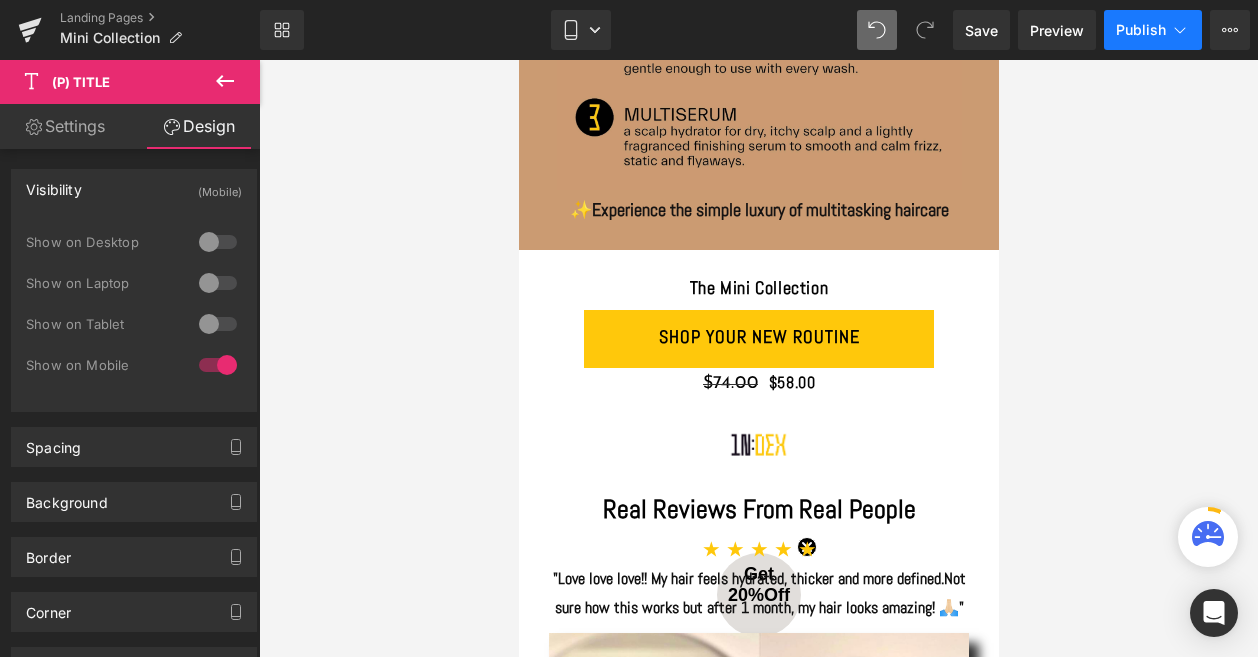 click on "Publish" at bounding box center (1153, 30) 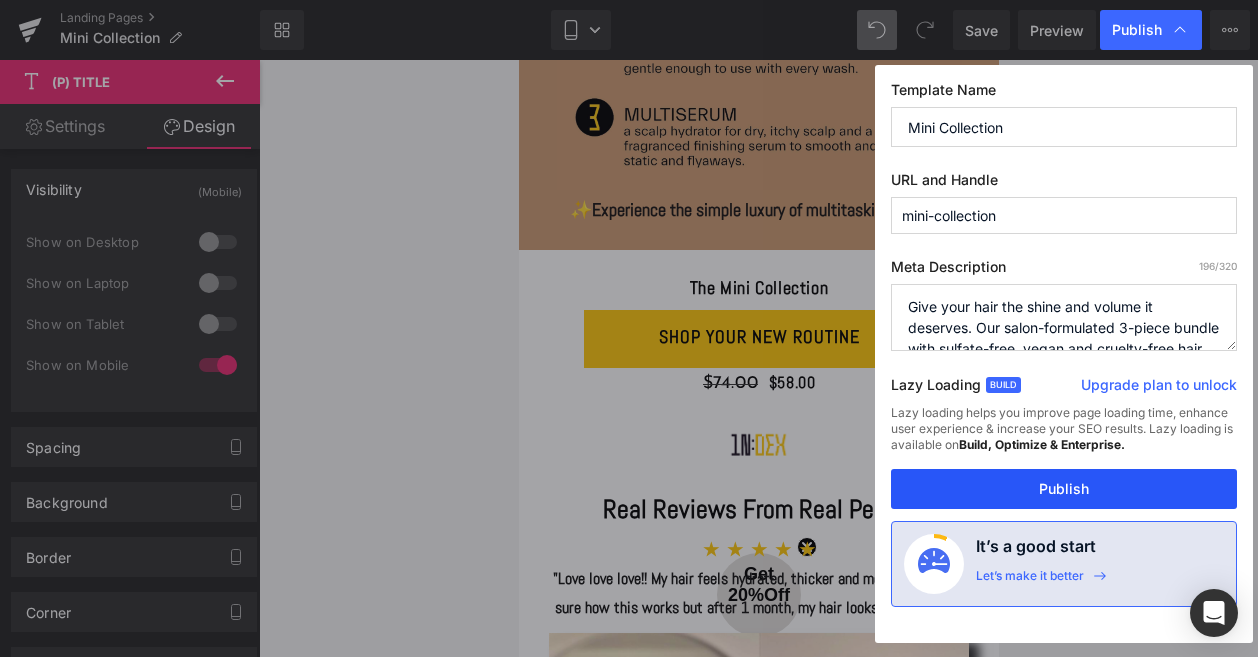 click on "Publish" at bounding box center (1064, 489) 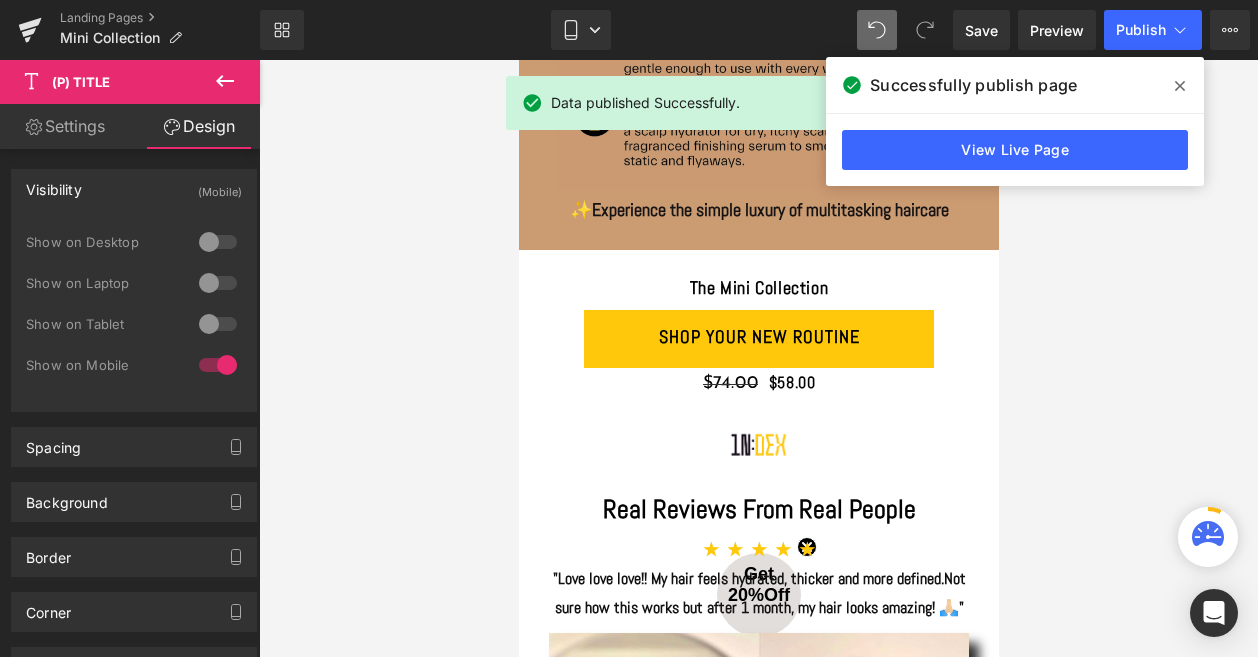 click on "View Live Page" at bounding box center [1015, 150] 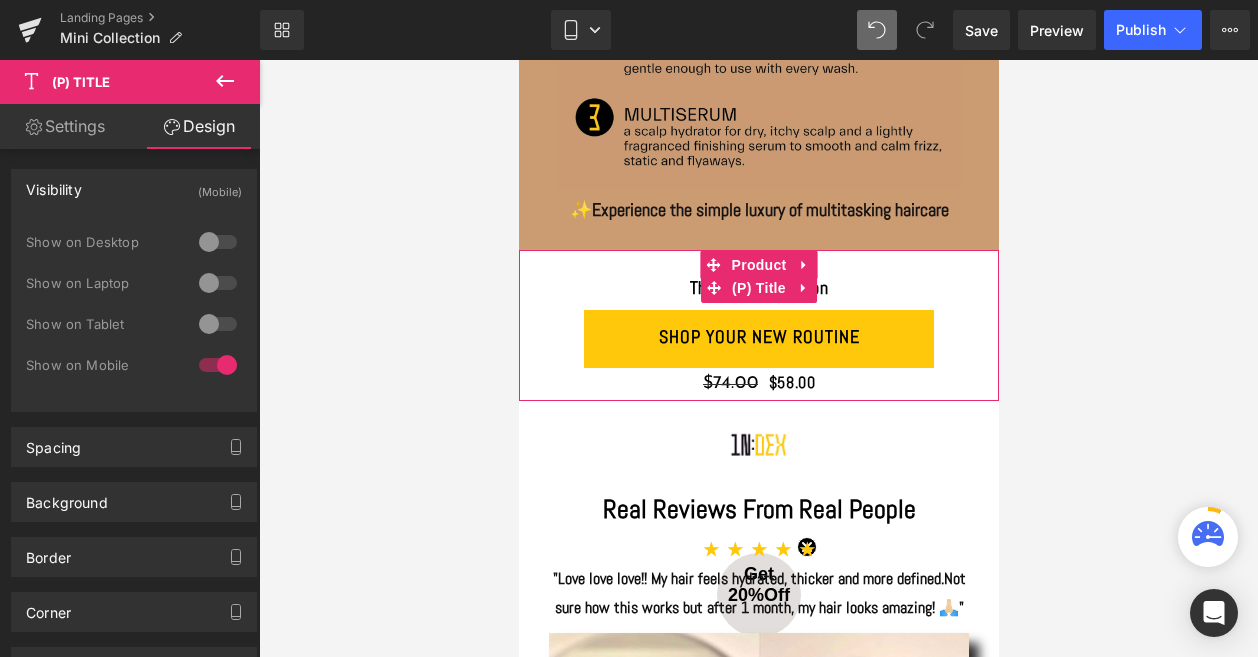 click on "The Mini Collection" at bounding box center [758, 287] 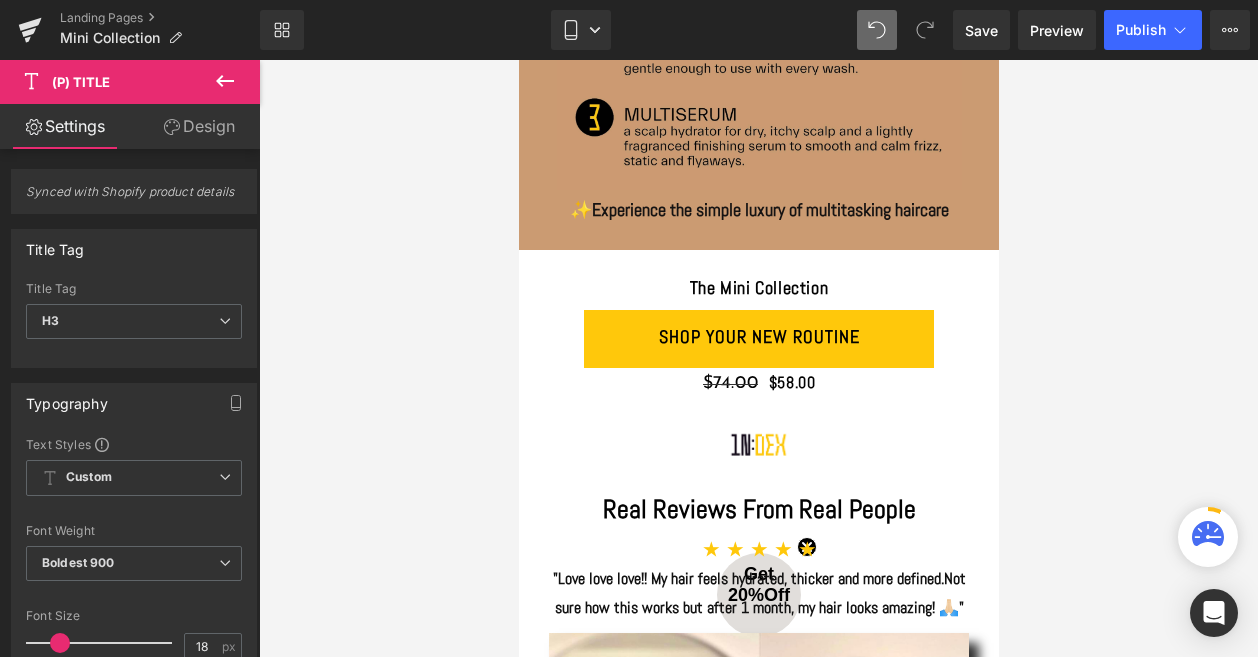 click on "Design" at bounding box center (199, 126) 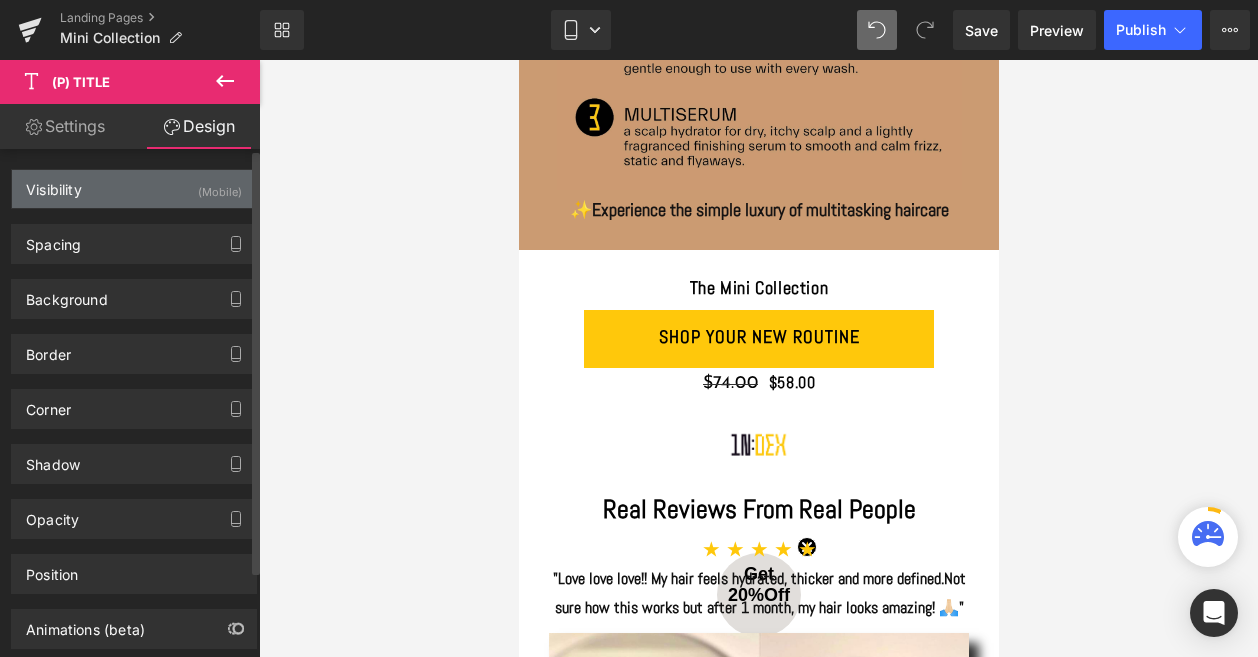 click on "Visibility
(Mobile)" at bounding box center (134, 189) 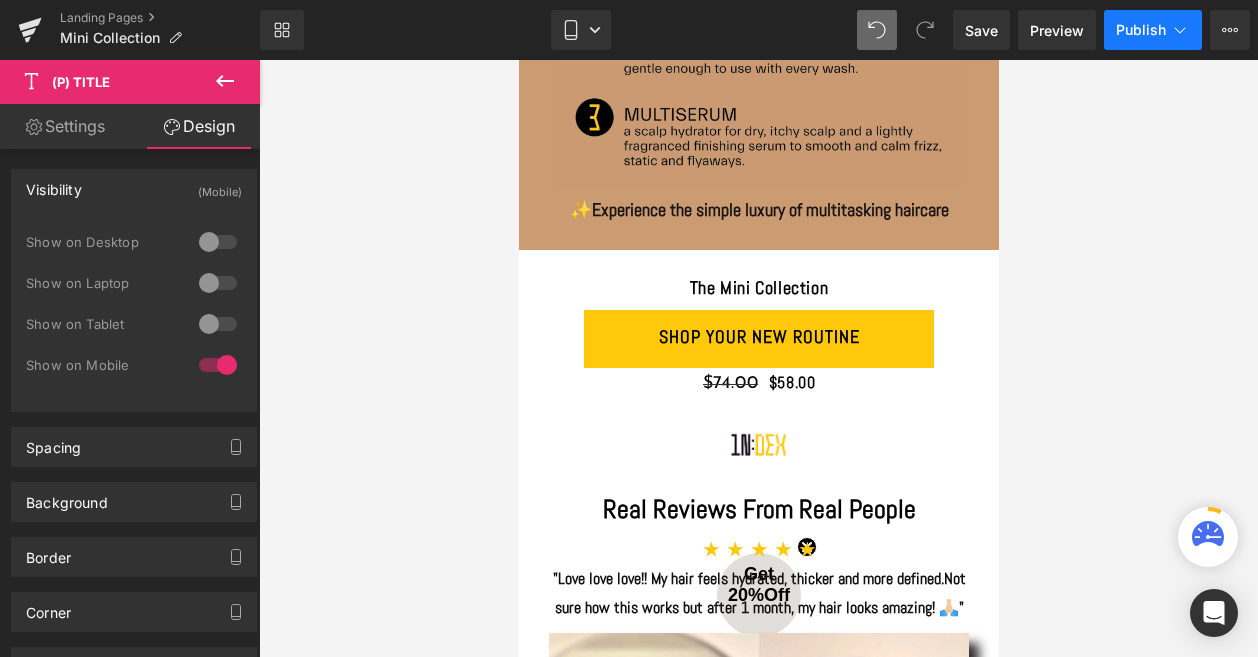 click on "Publish" at bounding box center [1141, 30] 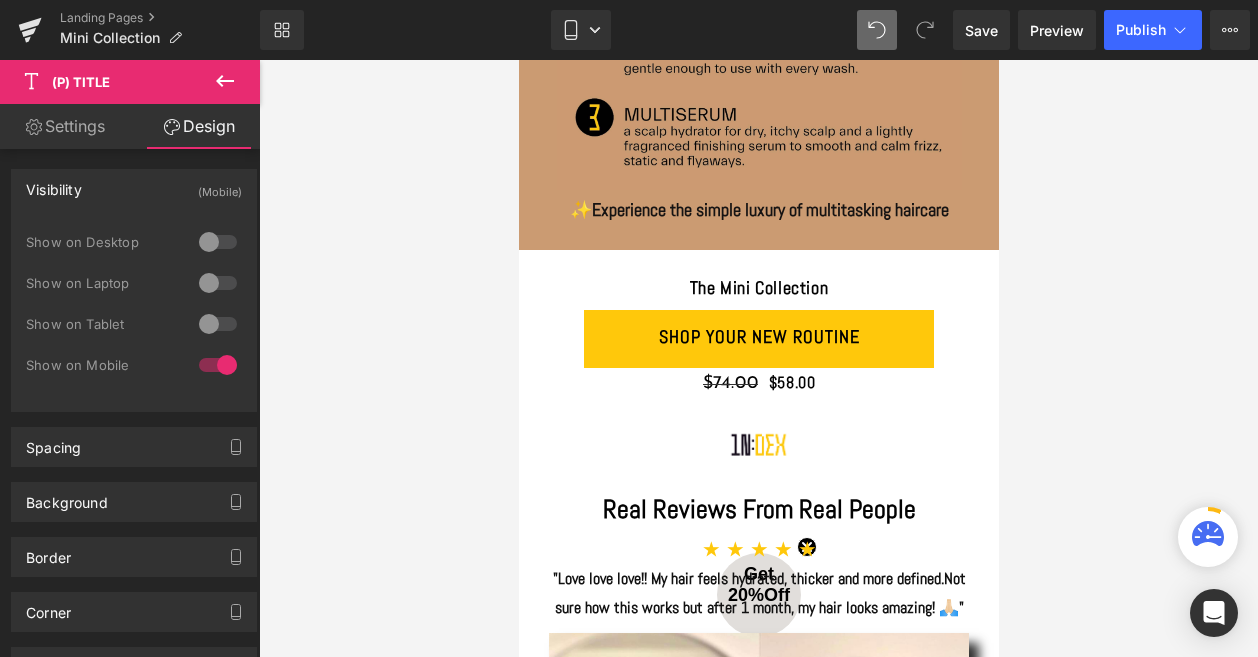 click 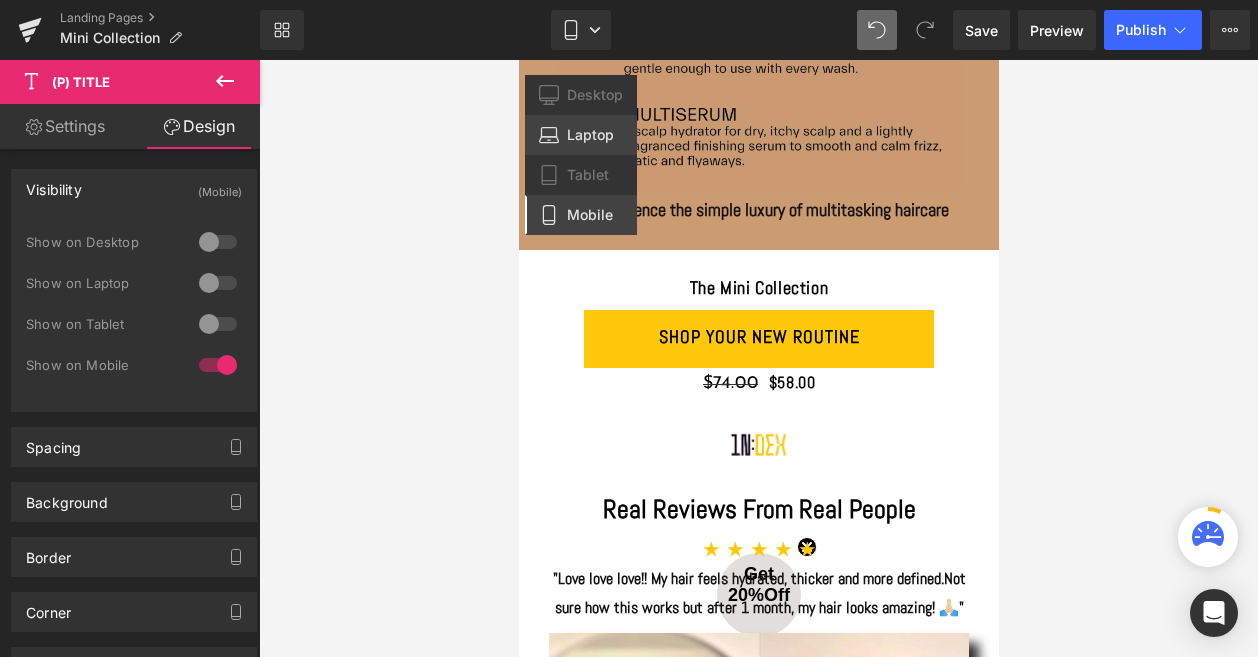 click on "Laptop" at bounding box center (590, 135) 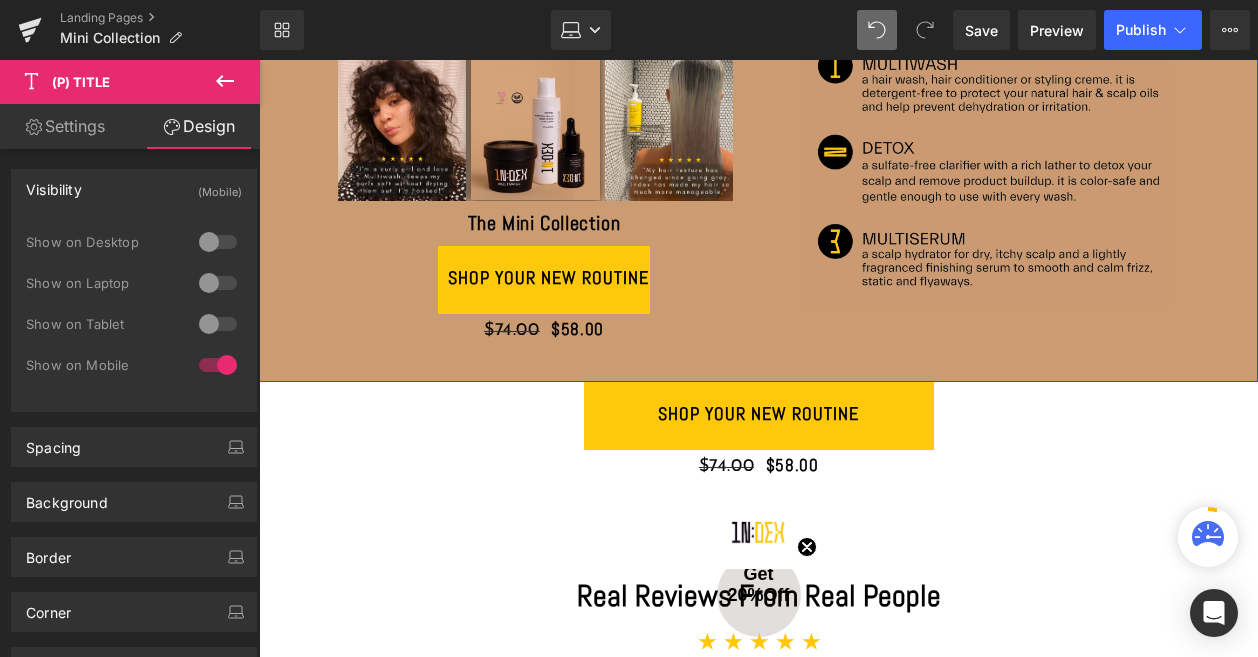 scroll, scrollTop: 393, scrollLeft: 0, axis: vertical 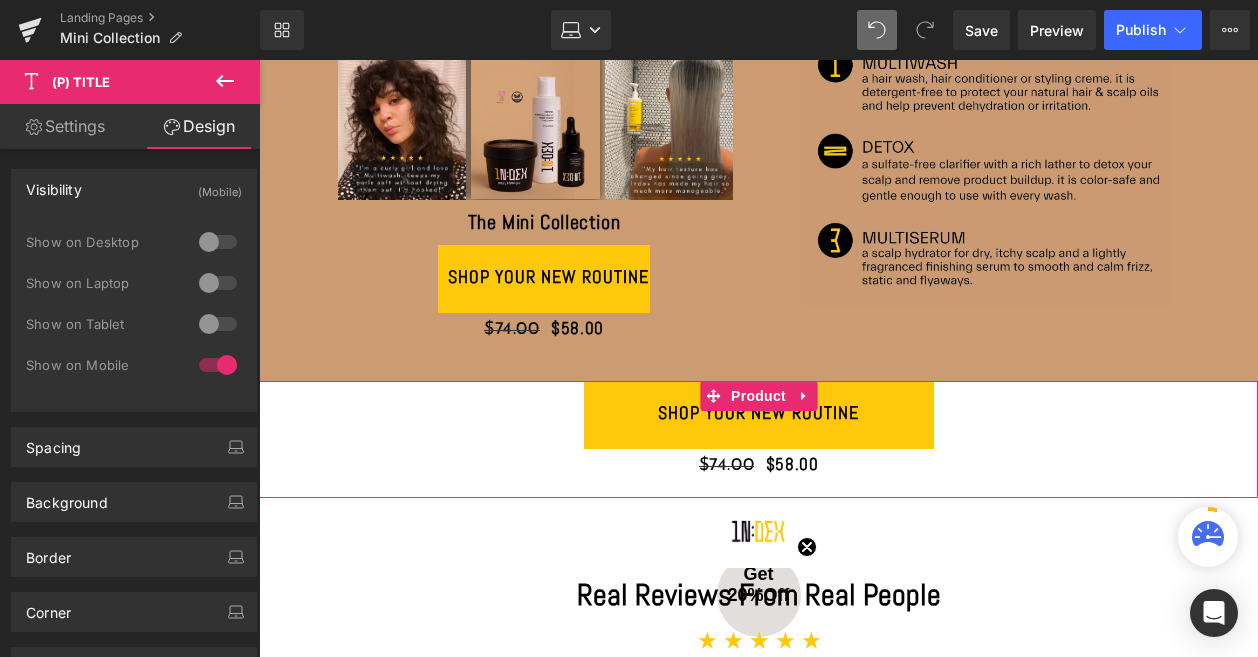 click on "shop your new routine" at bounding box center (758, 415) 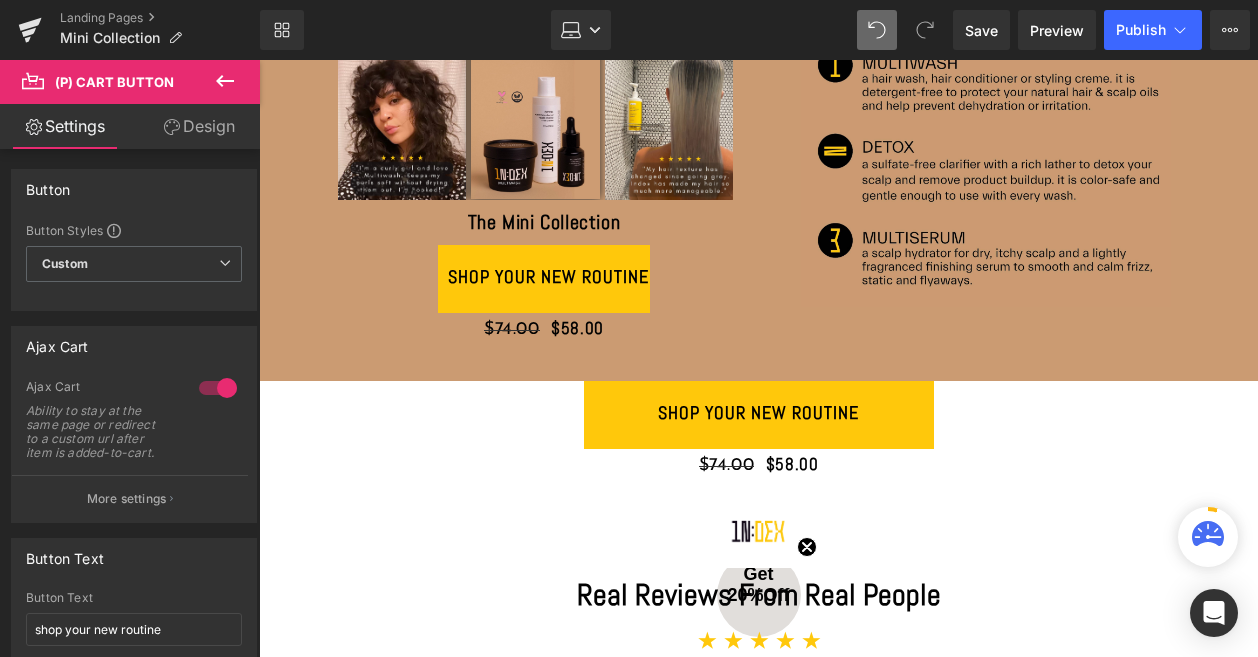click on "Design" at bounding box center (199, 126) 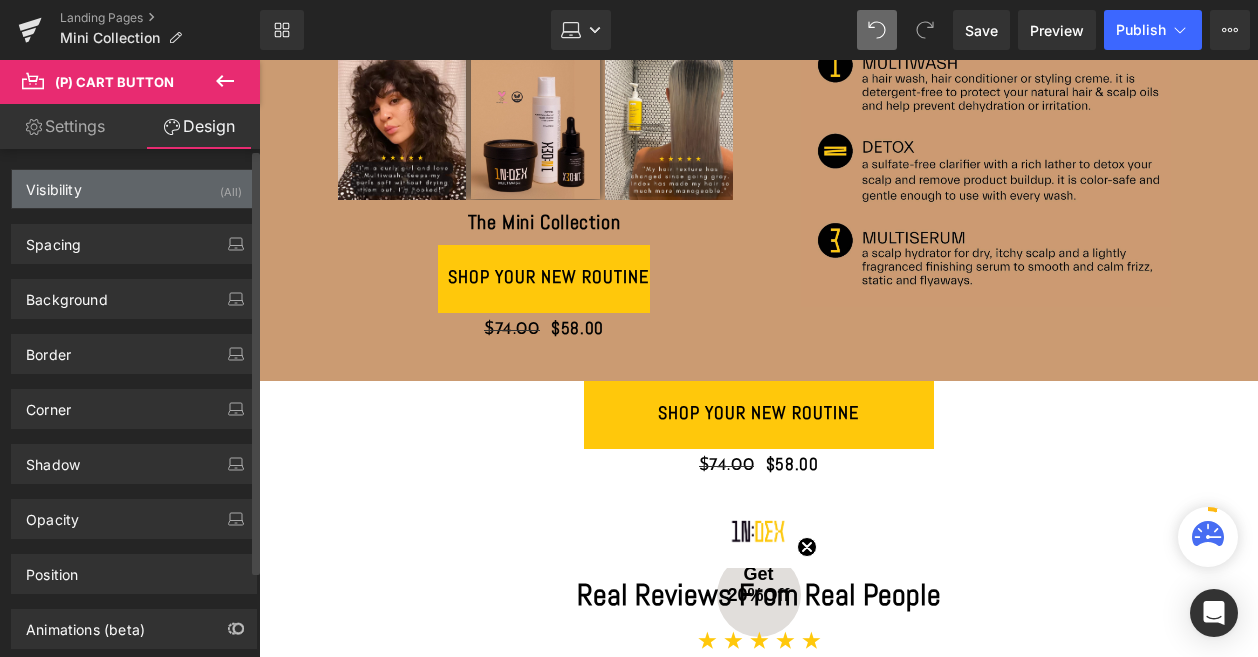 click on "Visibility
(All)" at bounding box center (134, 189) 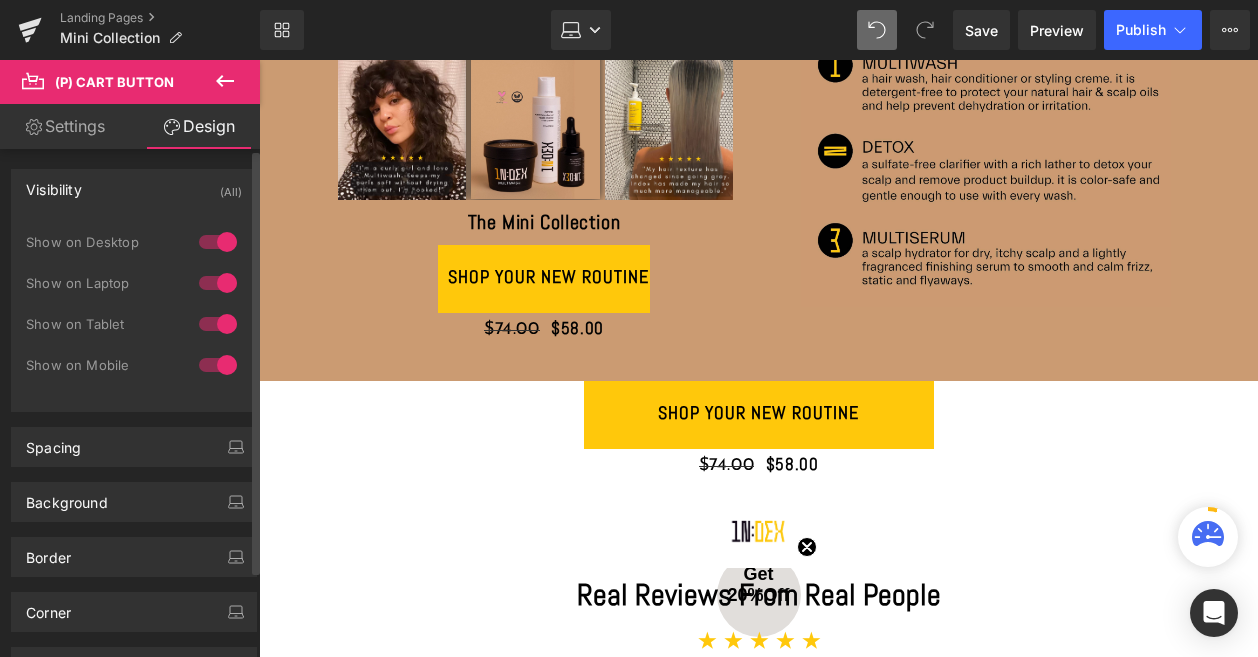 click at bounding box center [218, 242] 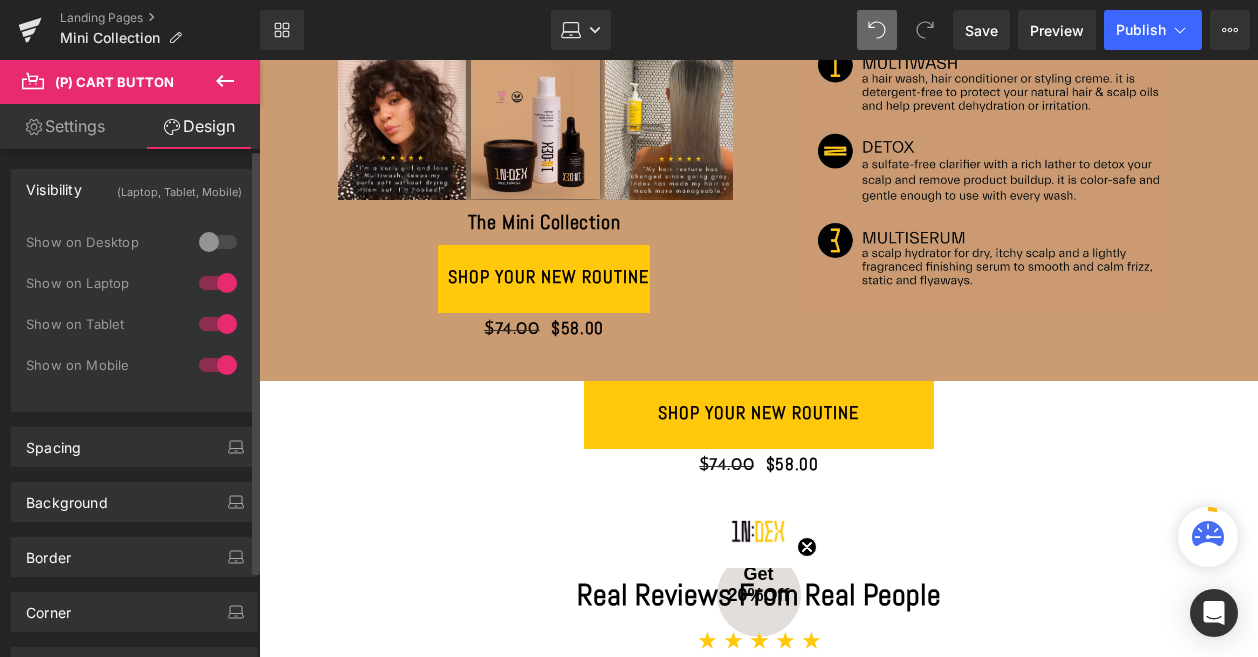 click at bounding box center [218, 283] 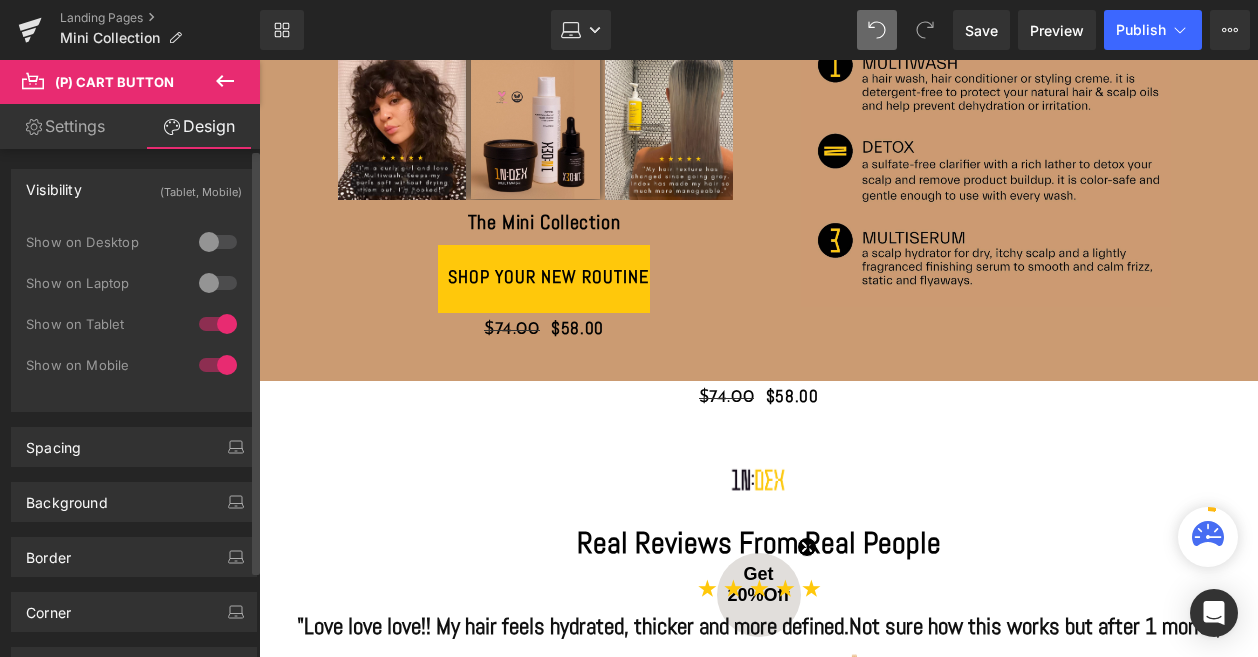 click at bounding box center (218, 324) 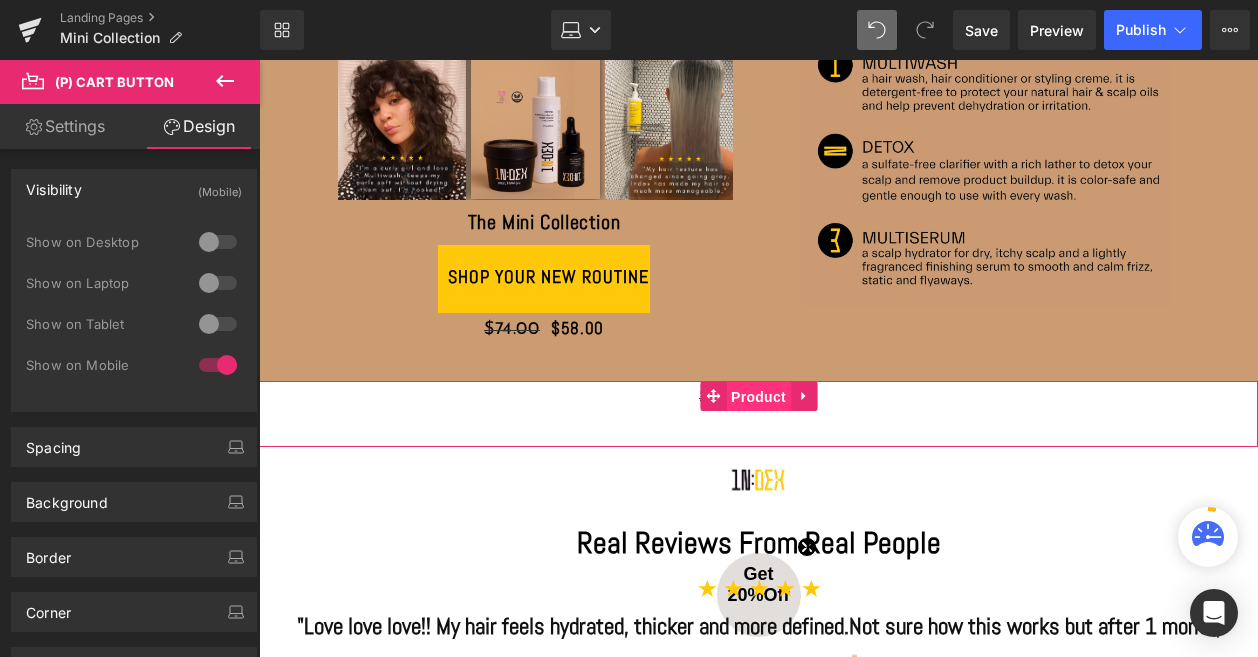 click on "Product" at bounding box center [758, 397] 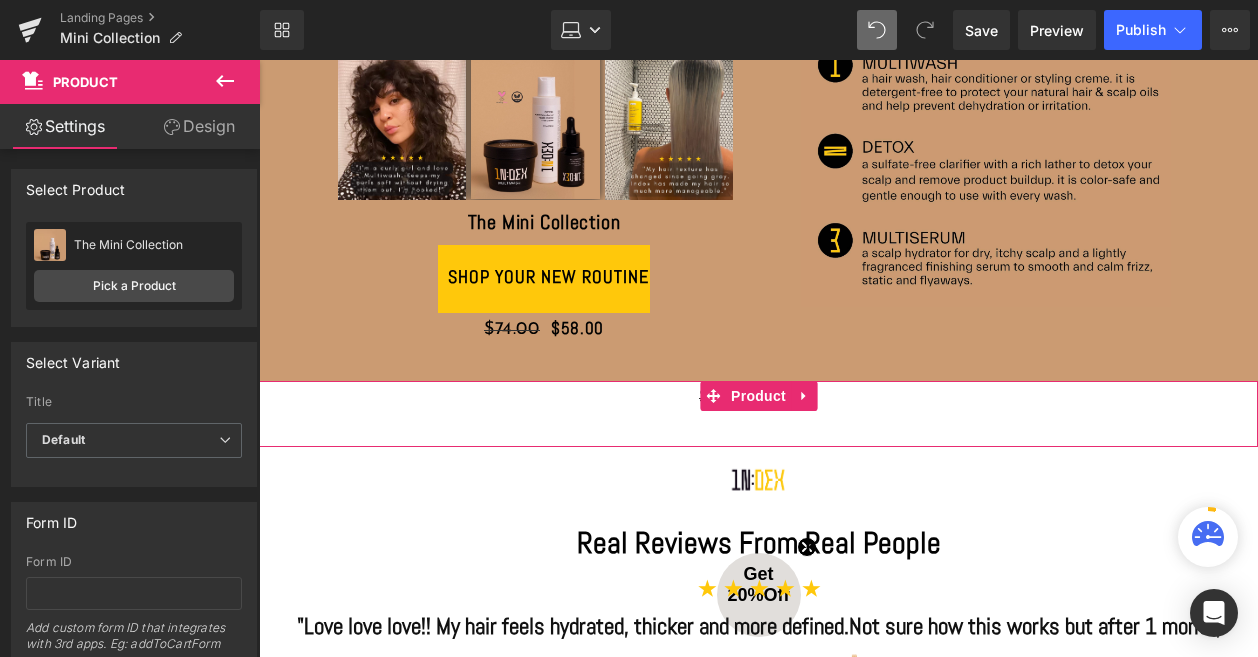 click on "Design" at bounding box center (199, 126) 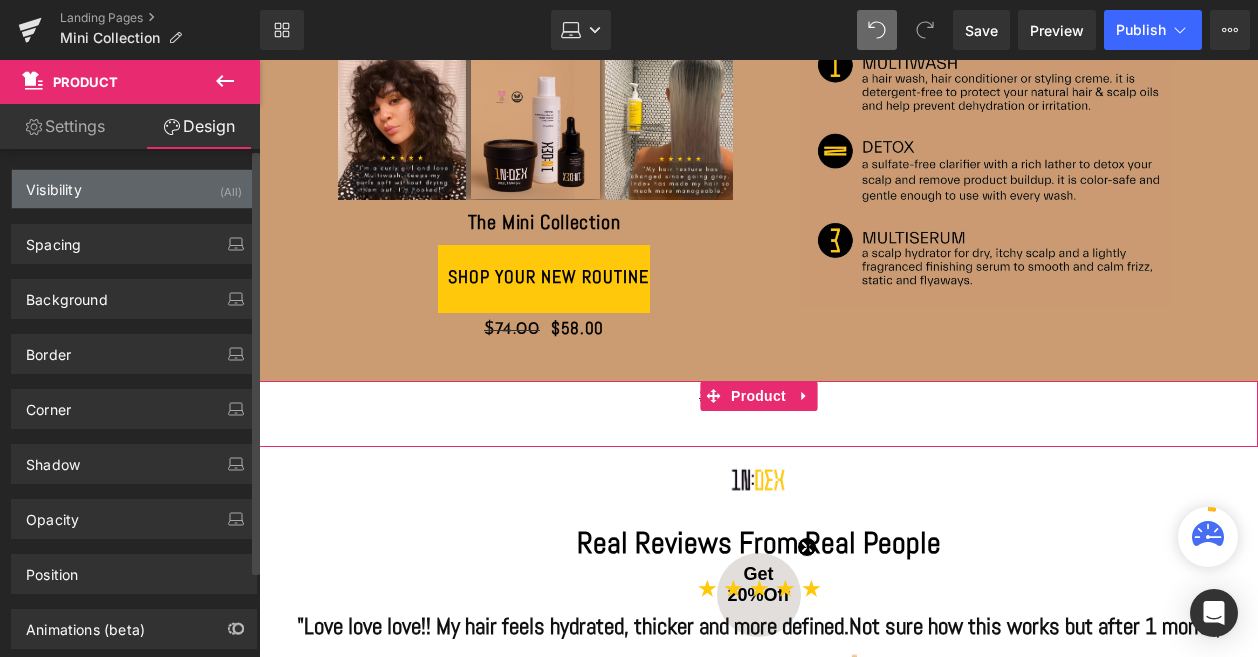 click on "Visibility
(All)" at bounding box center [134, 189] 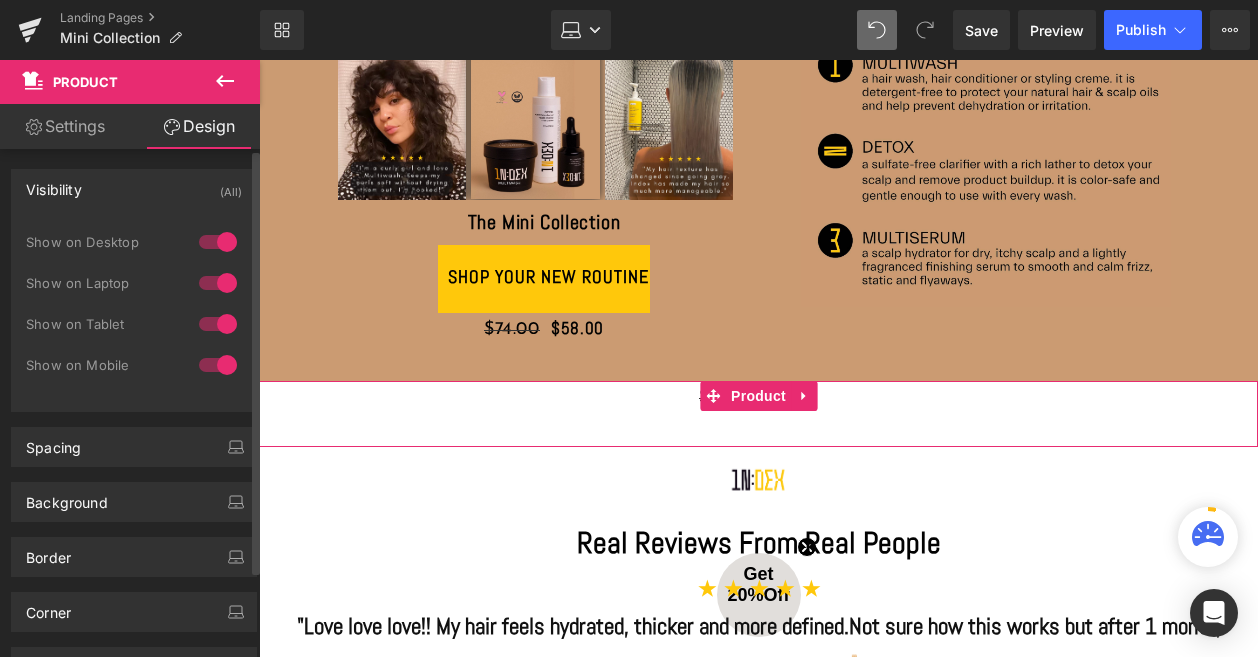 click at bounding box center [218, 242] 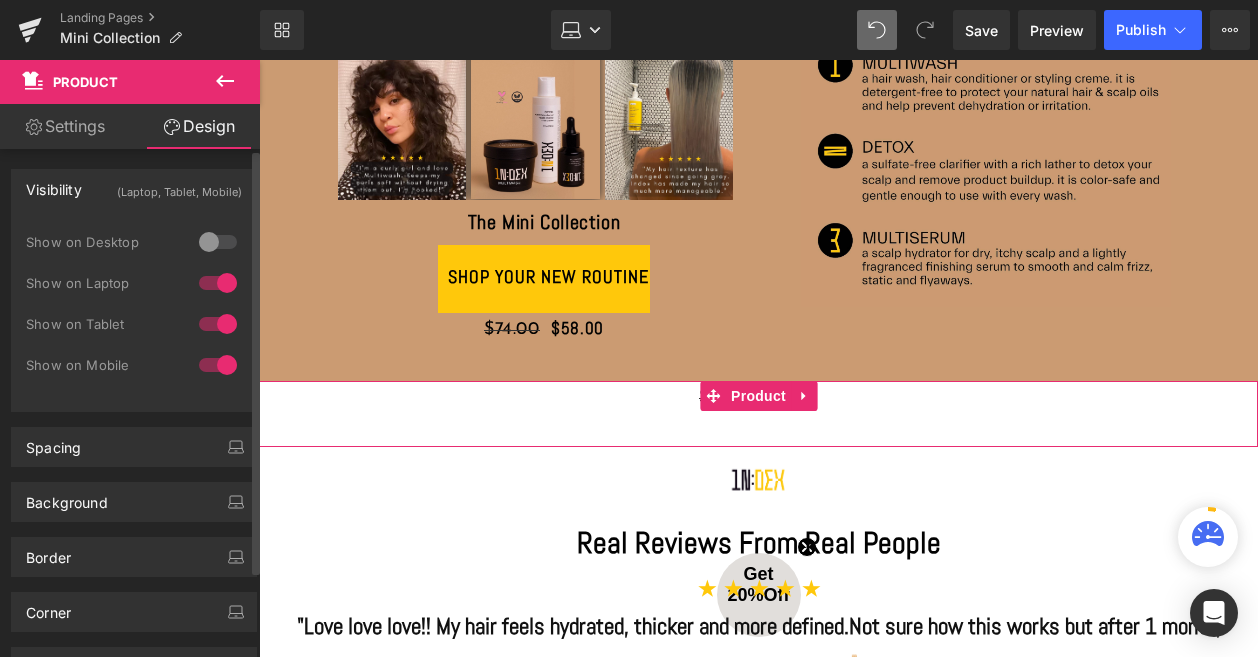 click at bounding box center [218, 283] 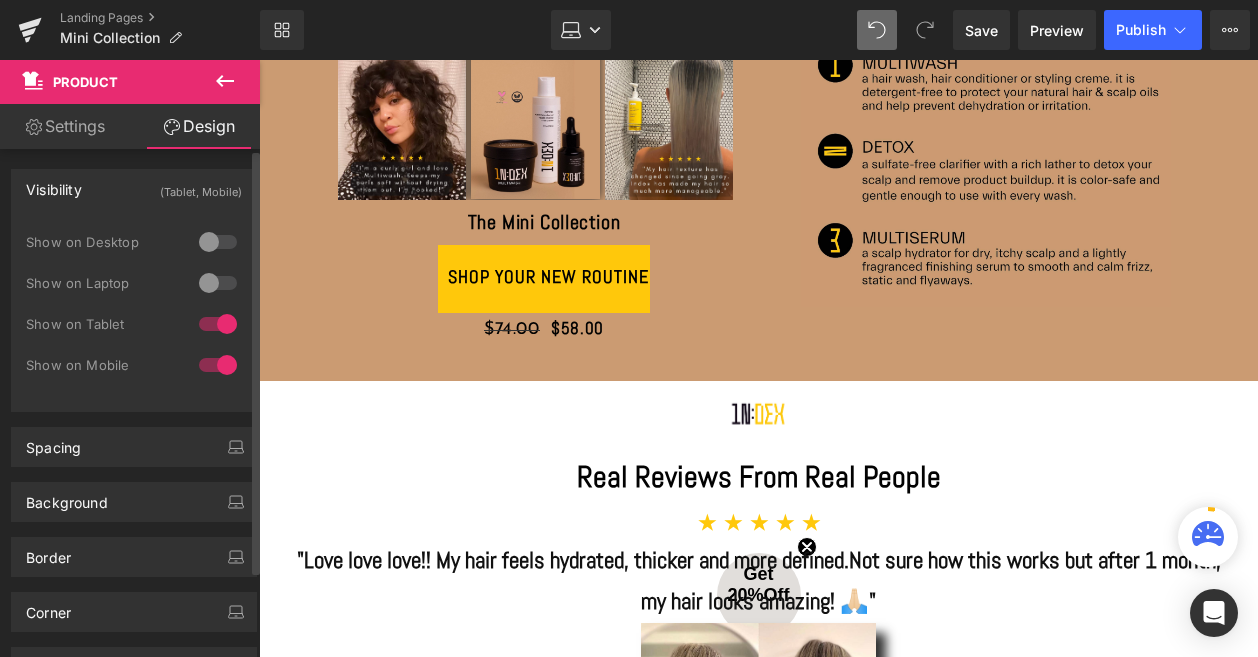 click at bounding box center [218, 324] 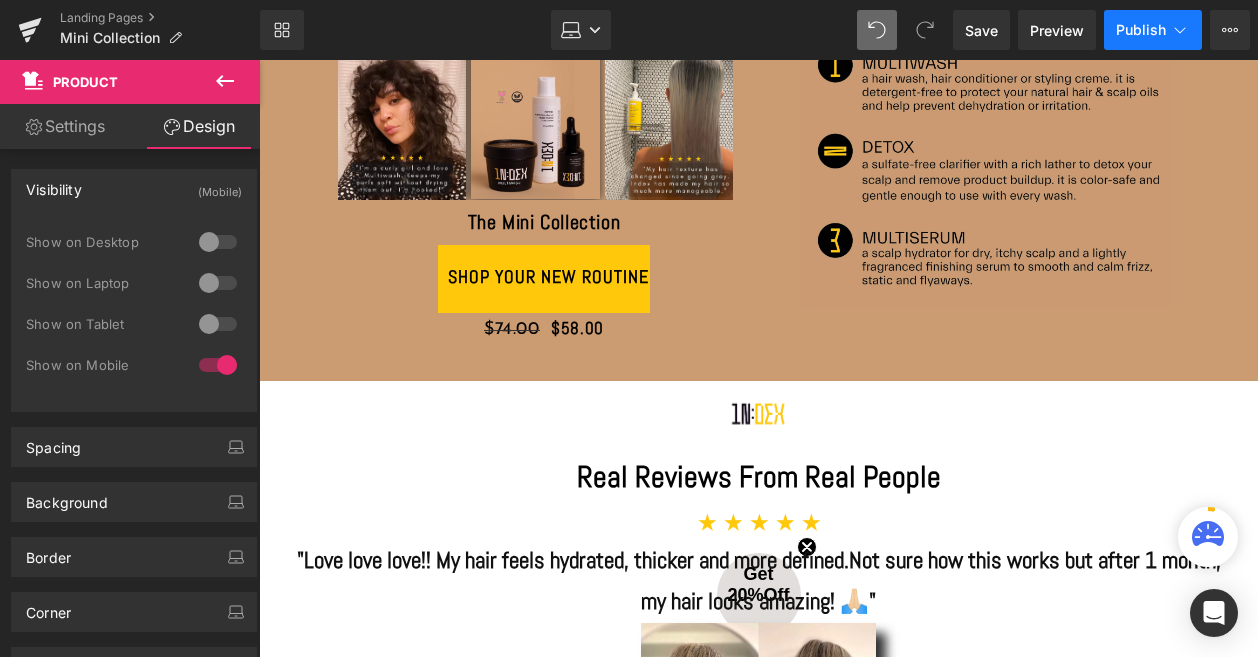 click on "Publish" at bounding box center [1141, 30] 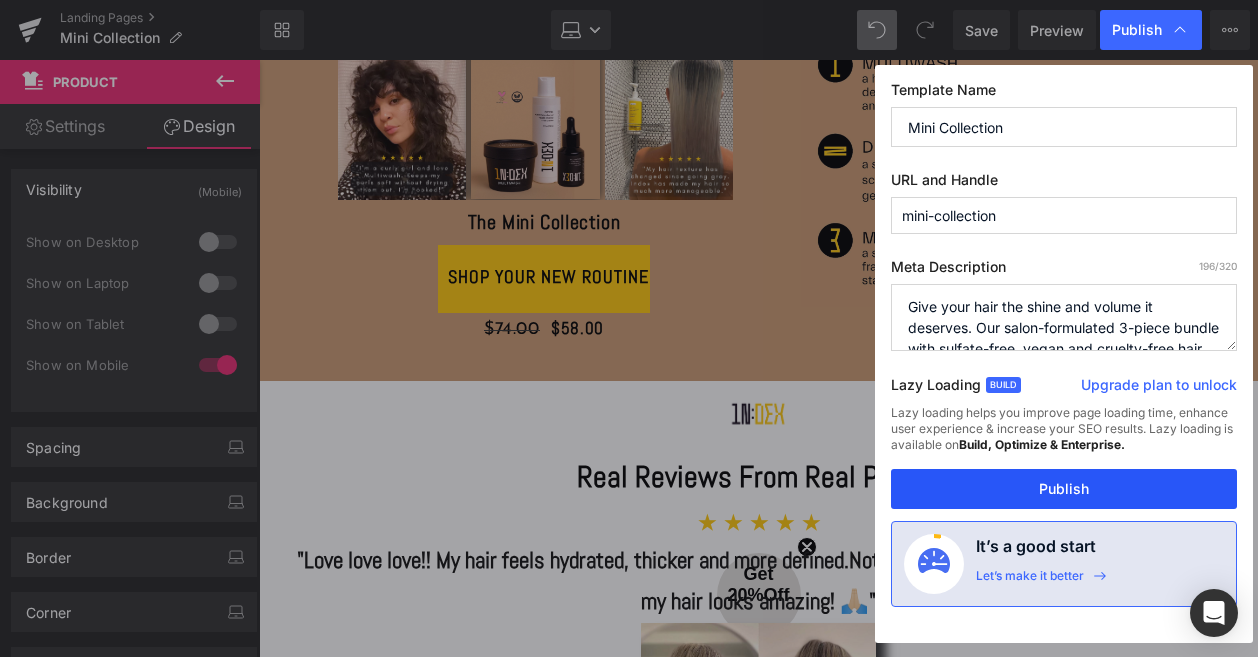 click on "Publish" at bounding box center [1064, 489] 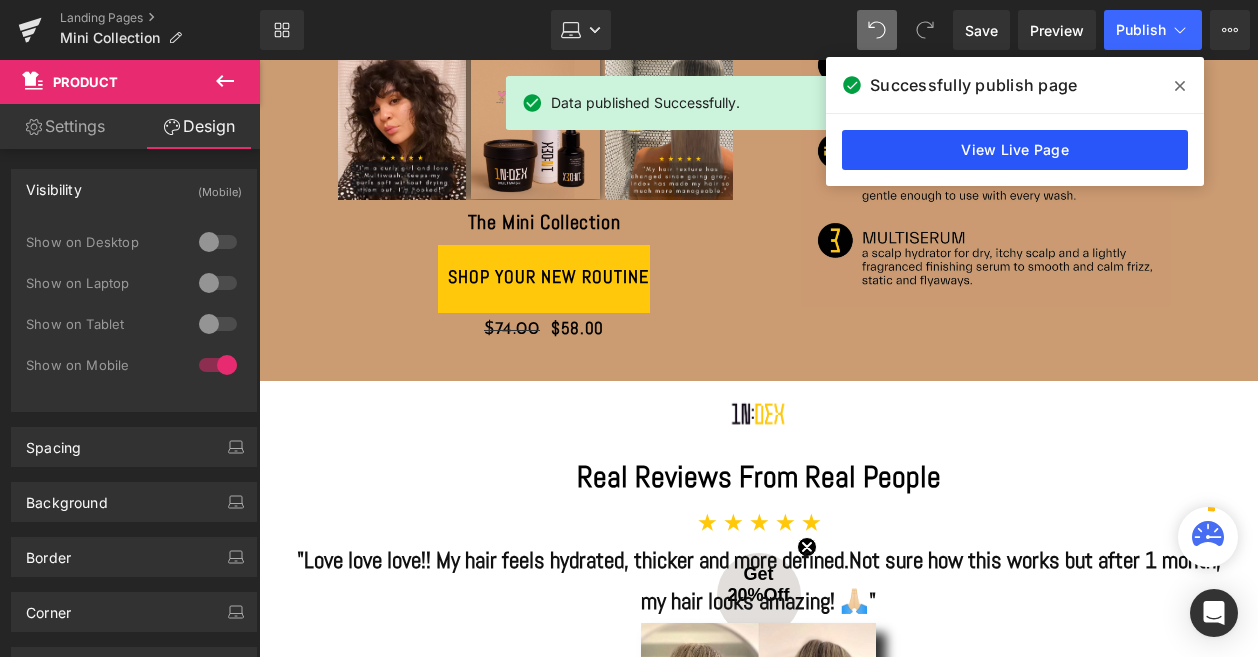 click on "View Live Page" at bounding box center (1015, 150) 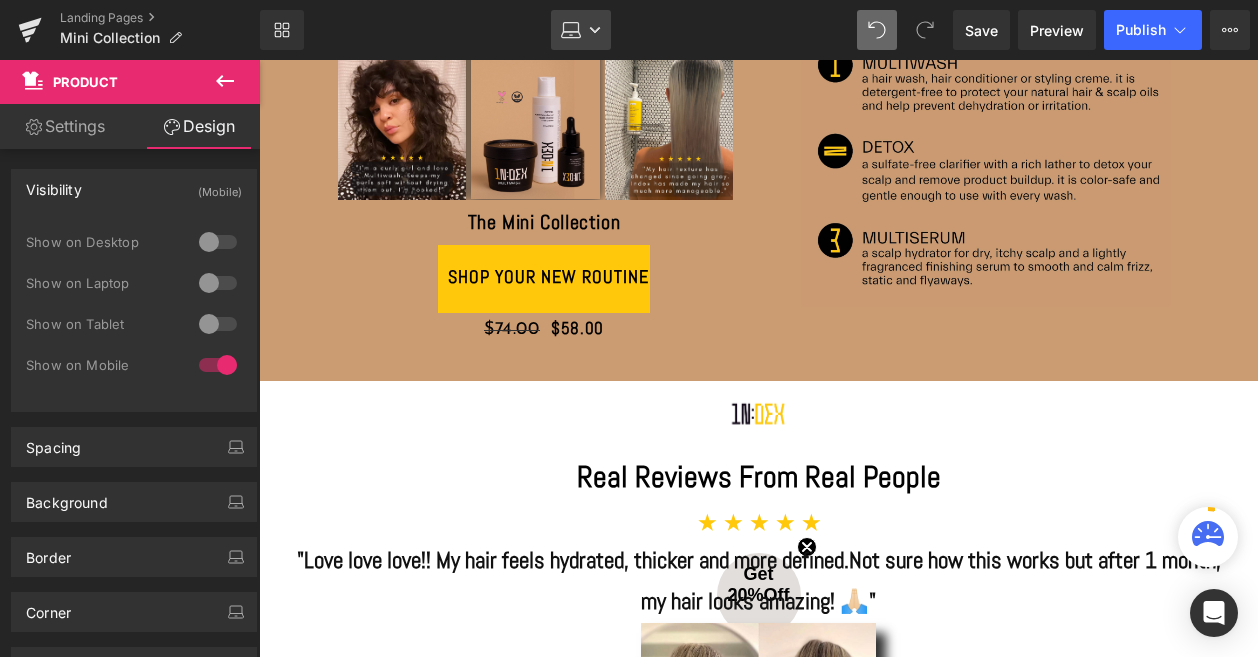 click 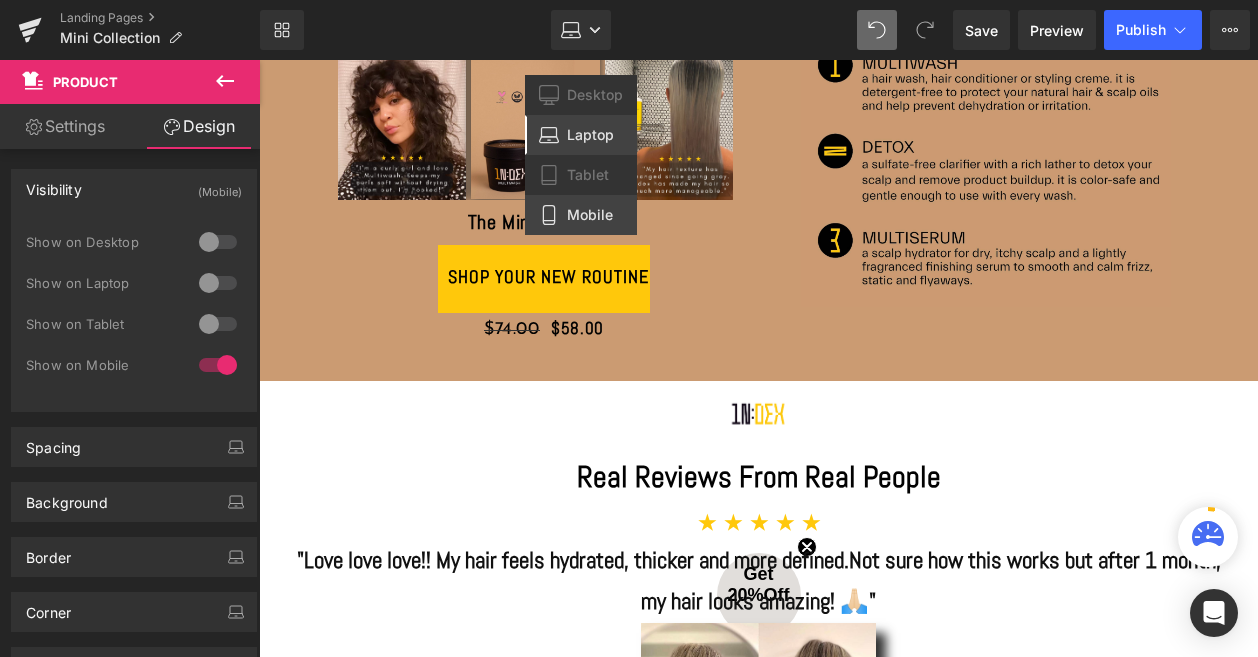 click on "Mobile" at bounding box center (581, 215) 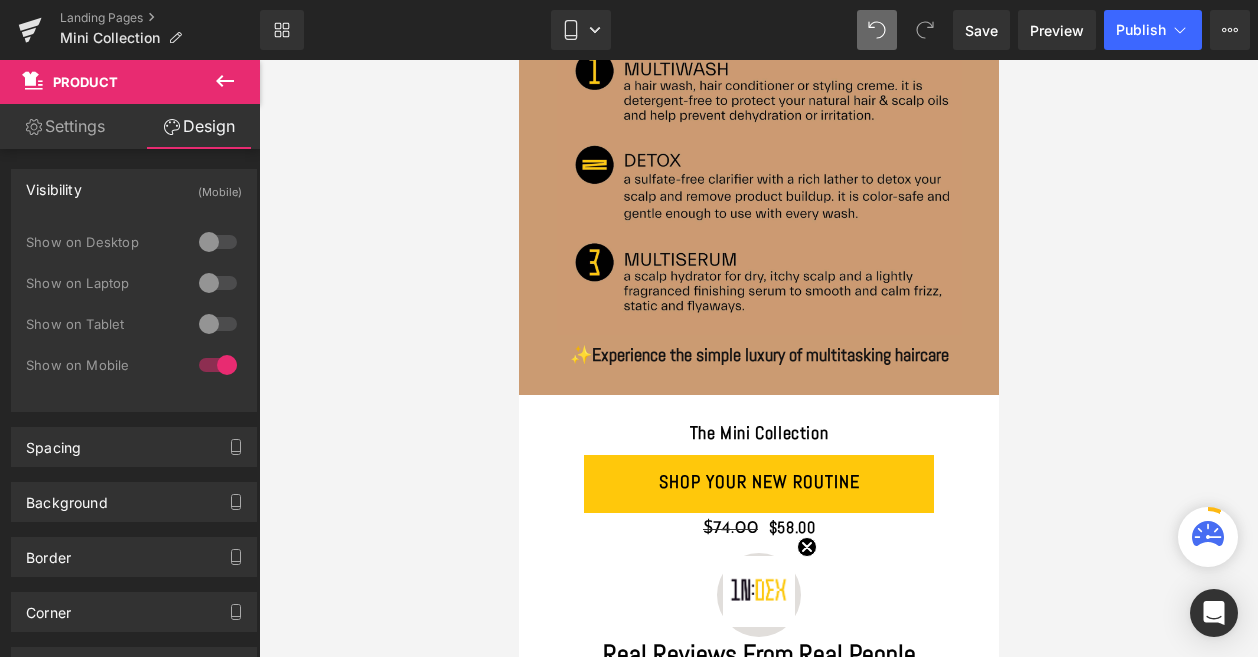 scroll, scrollTop: 1061, scrollLeft: 0, axis: vertical 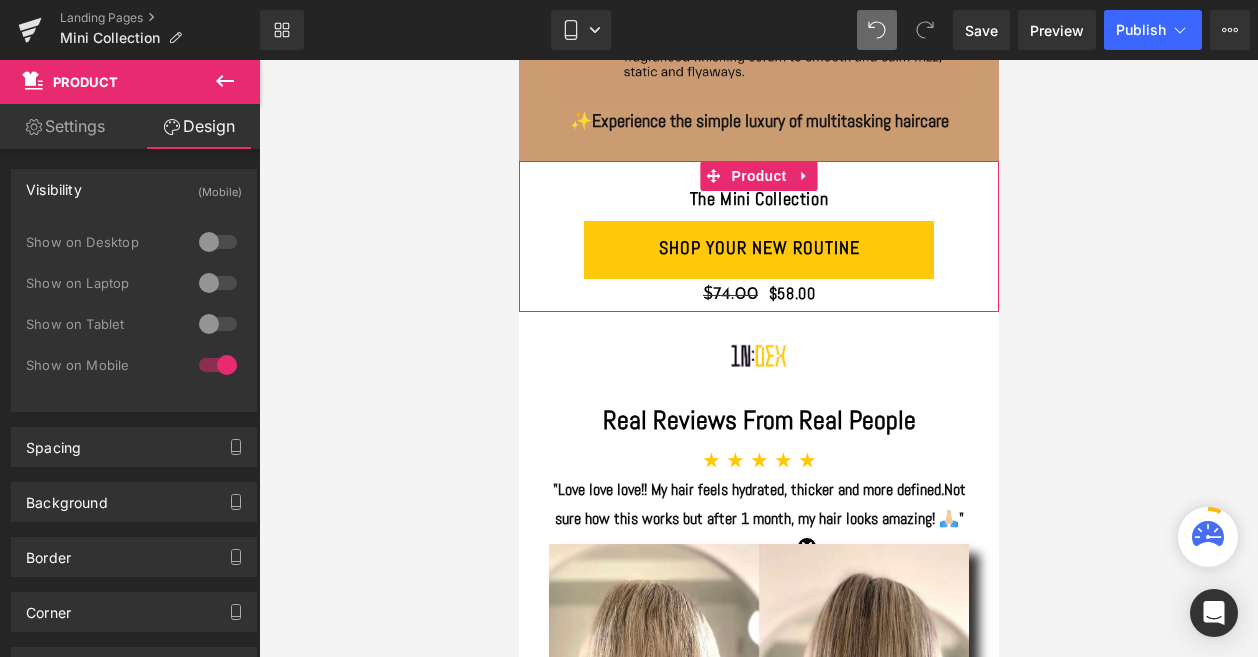 click on "The Mini Collection
(P) Title
shop your new routine
(P) Cart Button
$74.00
$58.00
(P) Price" at bounding box center (758, 243) 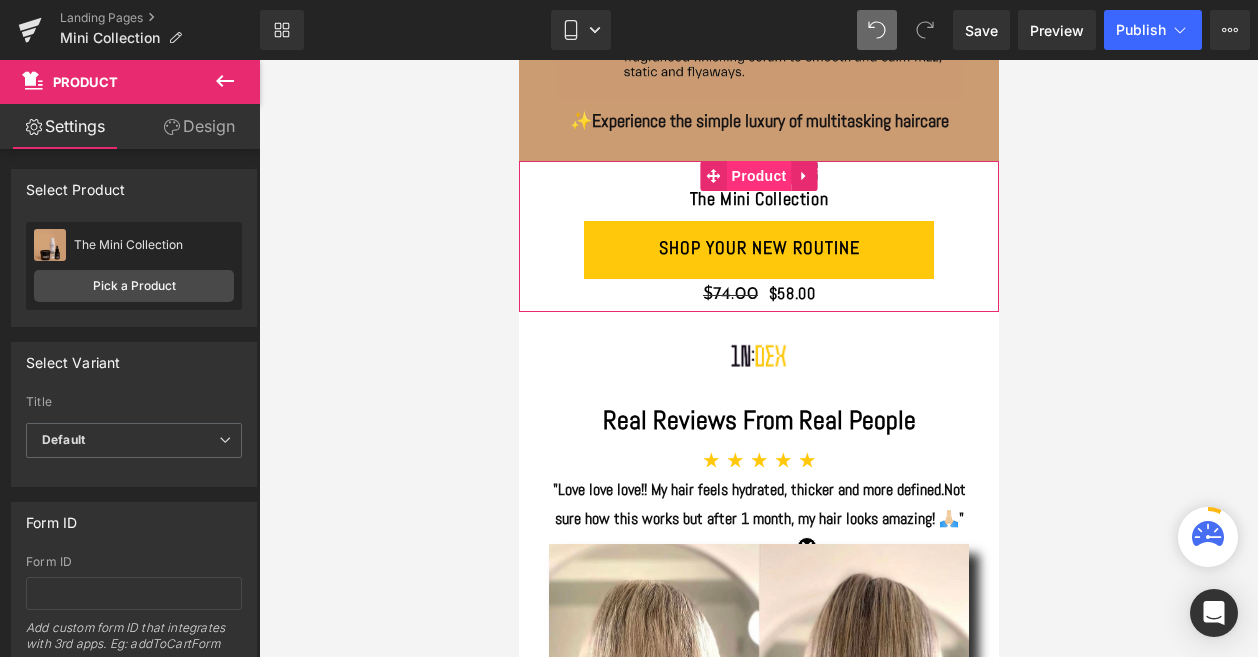 click on "Product" at bounding box center [758, 176] 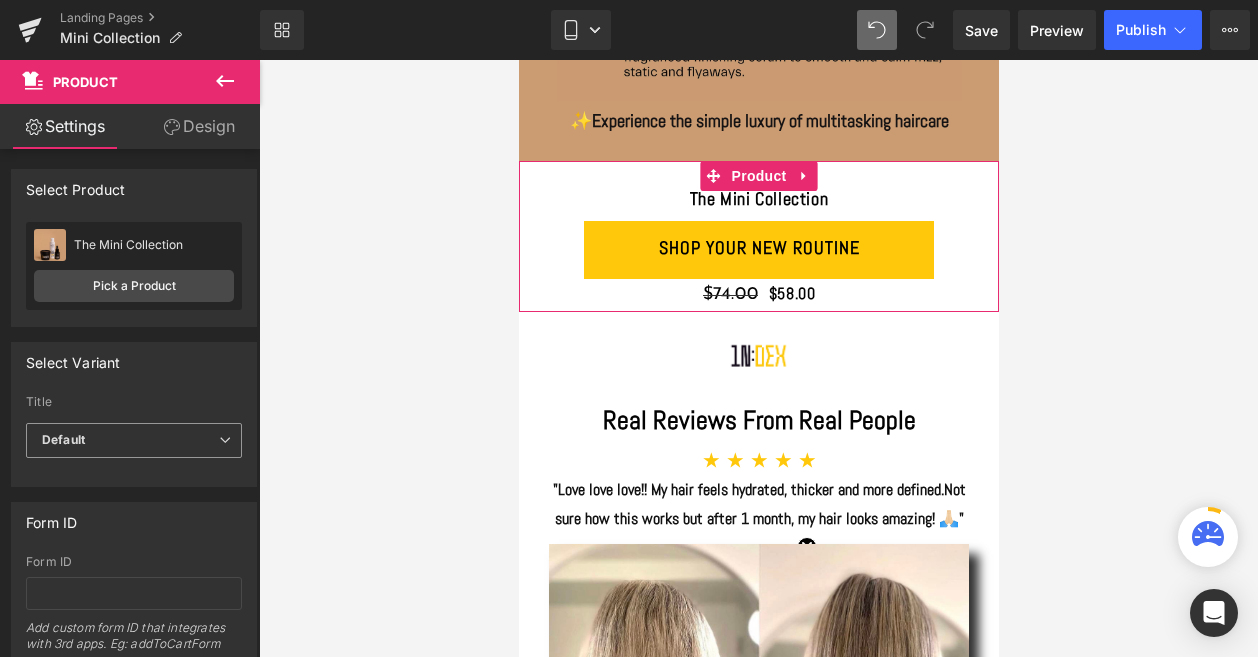 click on "Default" at bounding box center (134, 440) 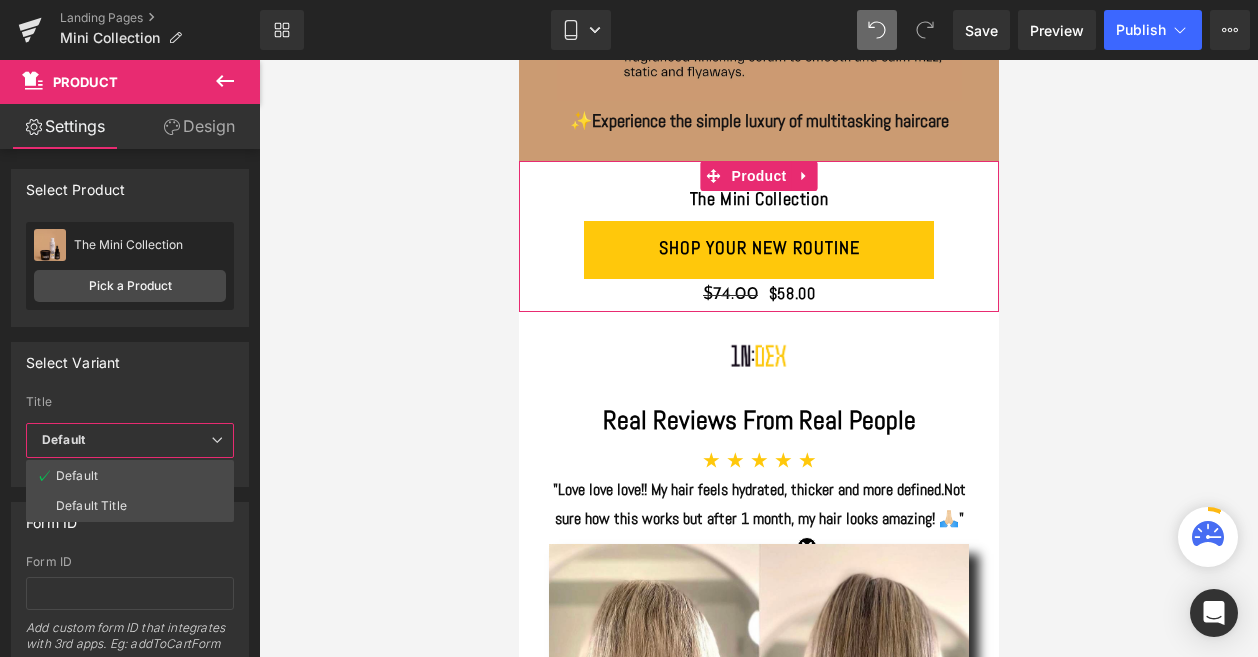 click on "Default" at bounding box center (130, 440) 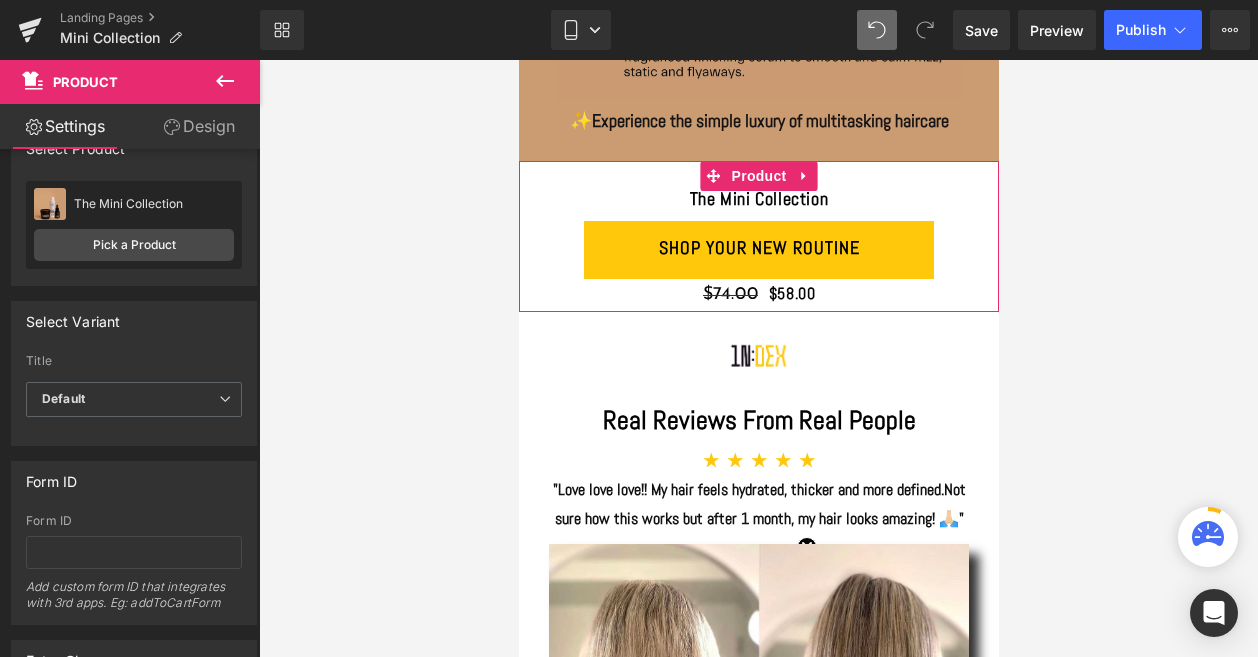 scroll, scrollTop: 0, scrollLeft: 0, axis: both 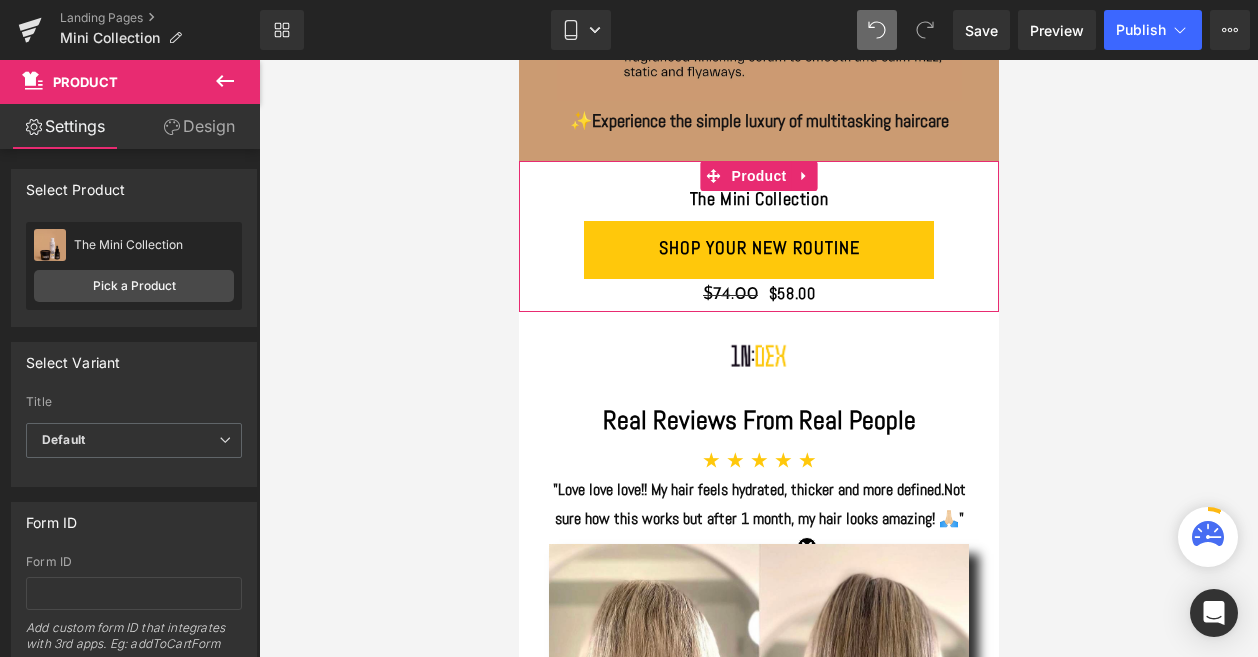 click on "Design" at bounding box center [199, 126] 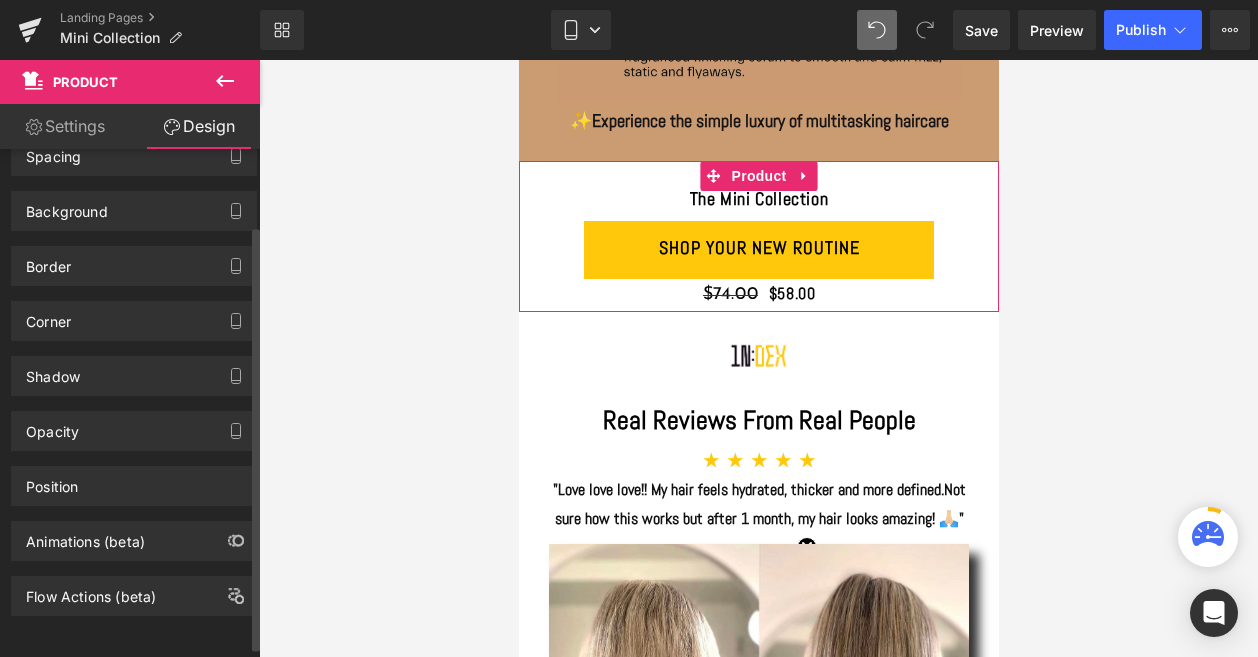 scroll, scrollTop: 104, scrollLeft: 0, axis: vertical 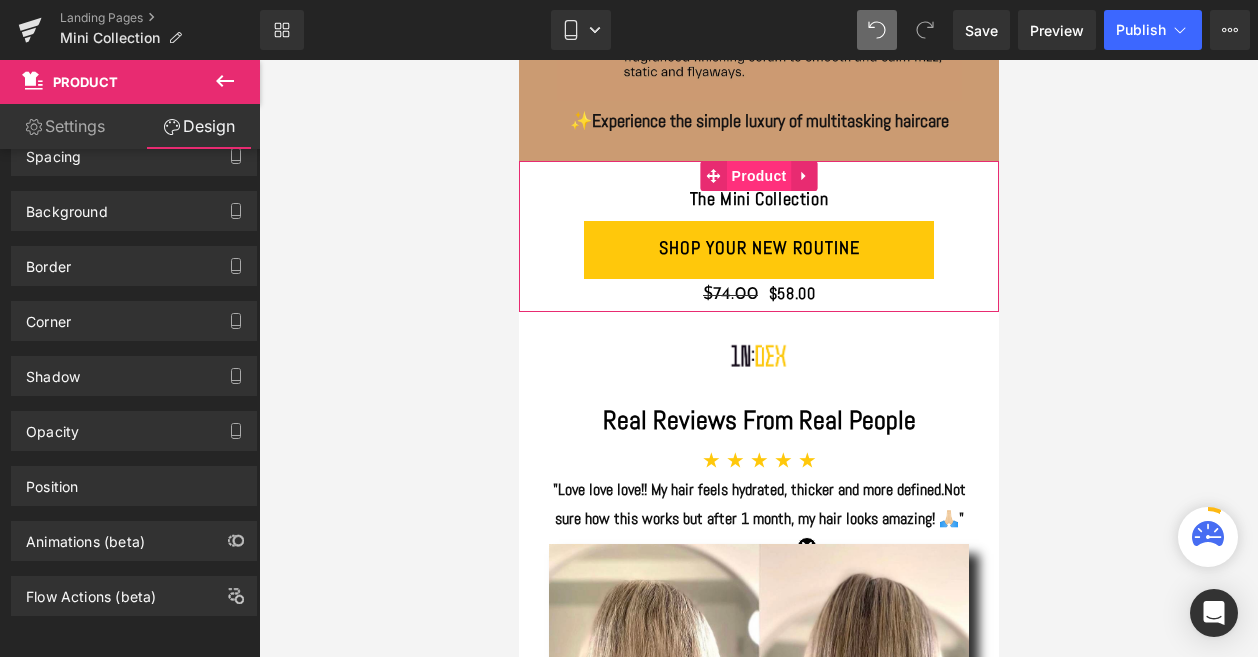 click on "Product" at bounding box center (758, 176) 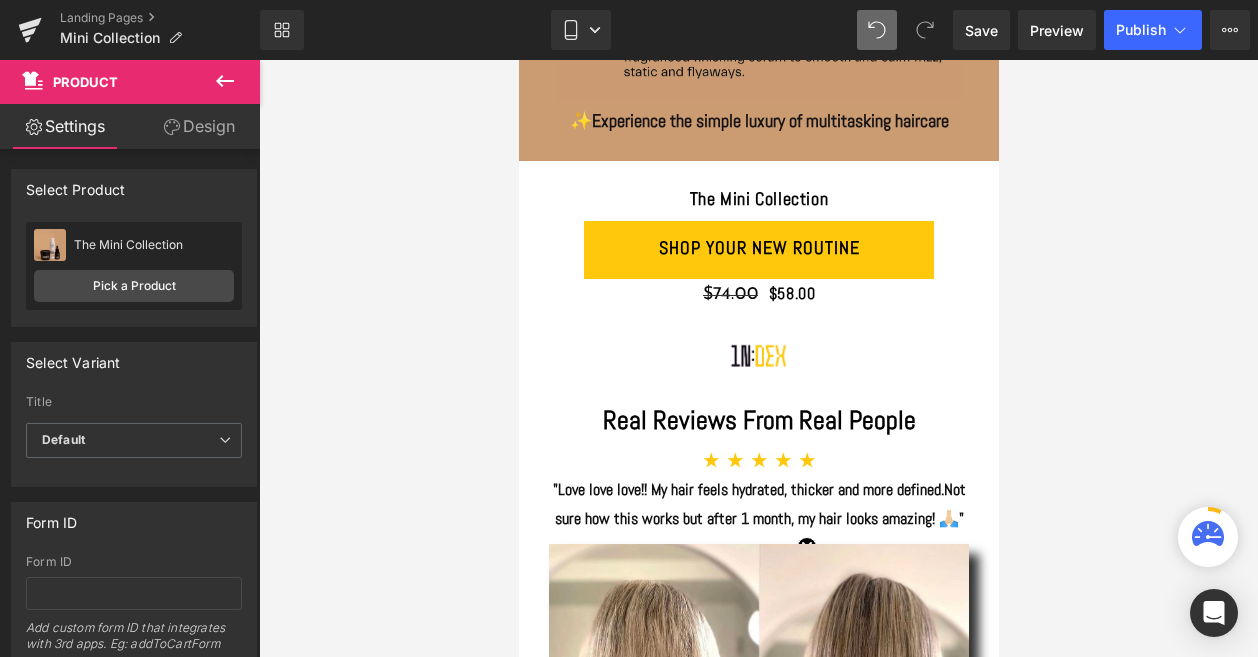 click 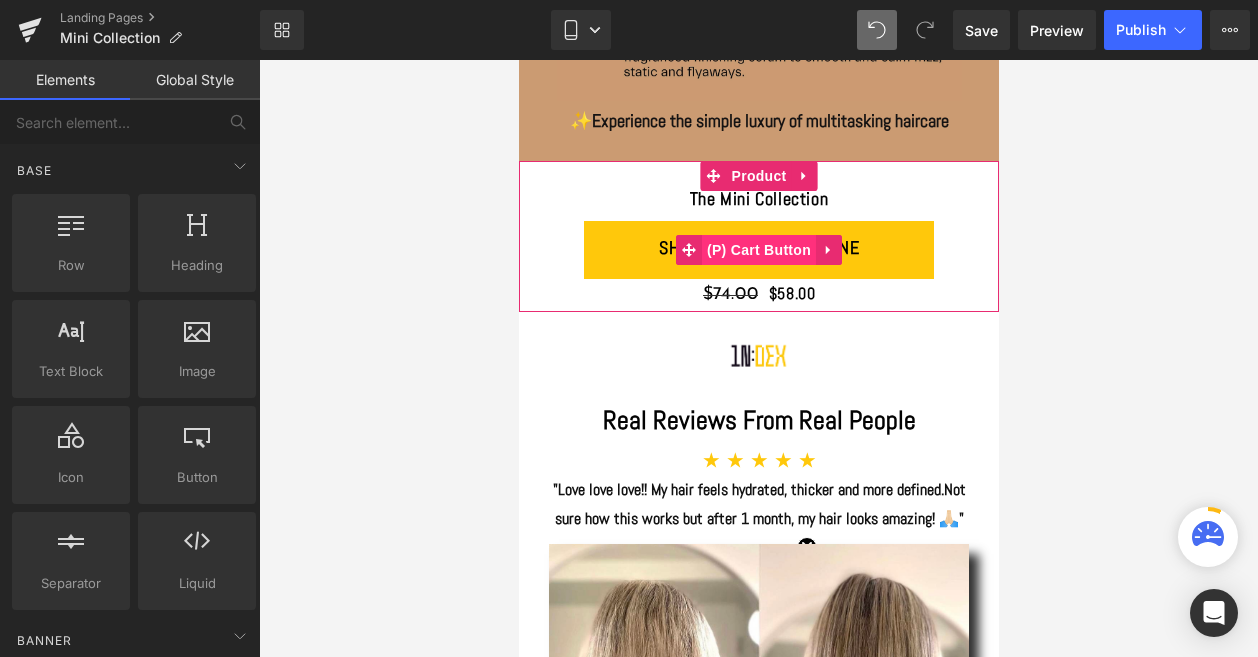 click on "(P) Cart Button" at bounding box center (758, 250) 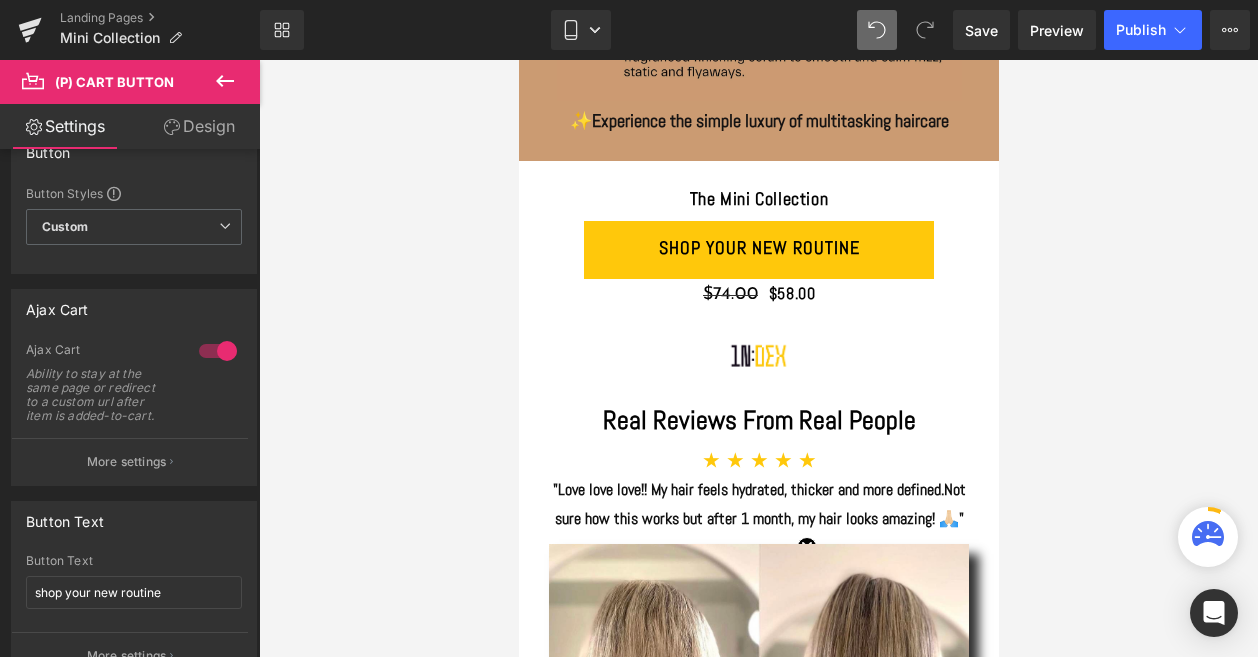 scroll, scrollTop: 44, scrollLeft: 0, axis: vertical 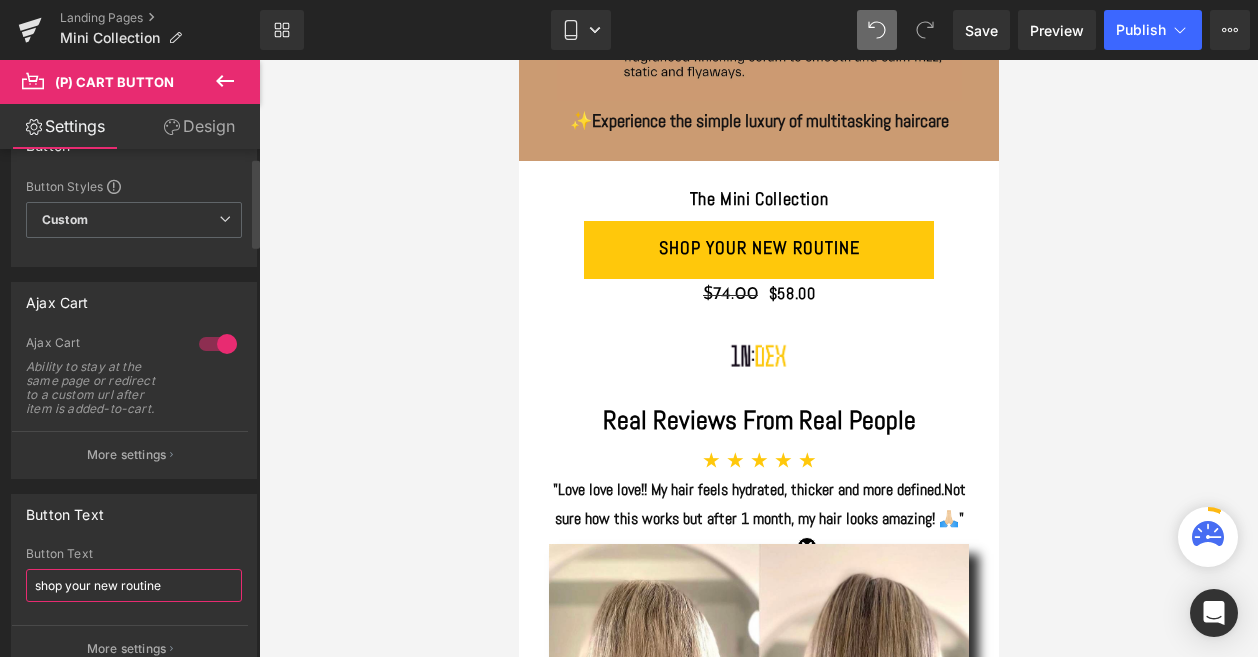 drag, startPoint x: 162, startPoint y: 587, endPoint x: 68, endPoint y: 585, distance: 94.02127 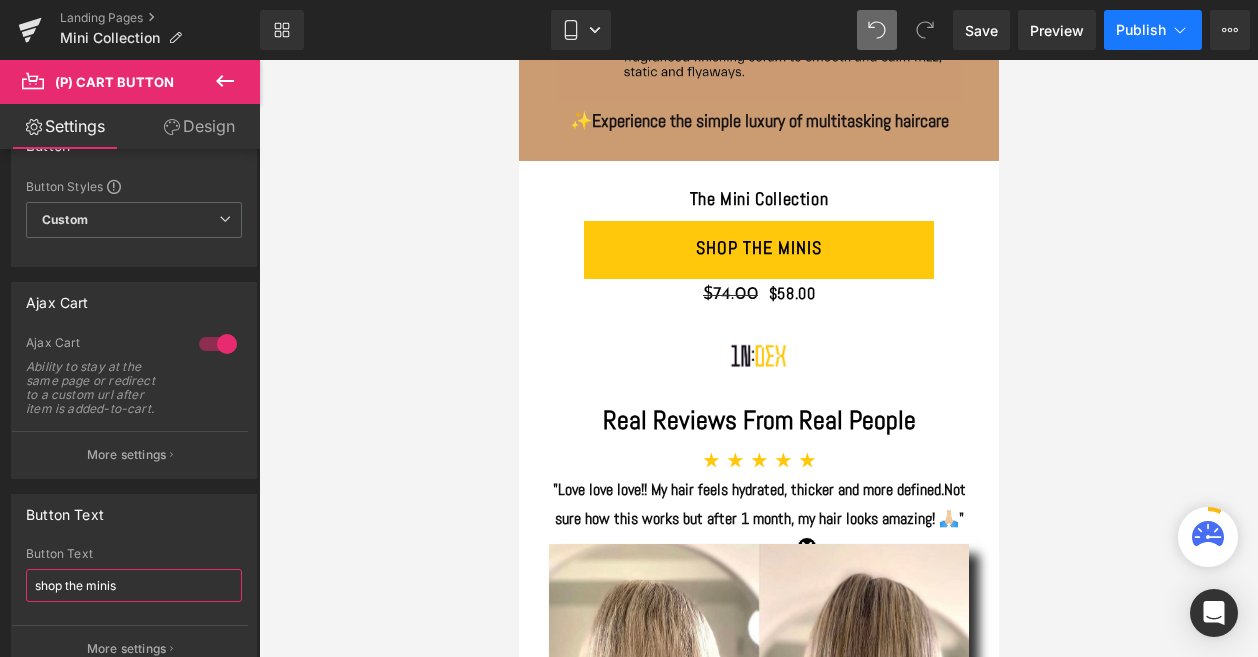 type on "shop the minis" 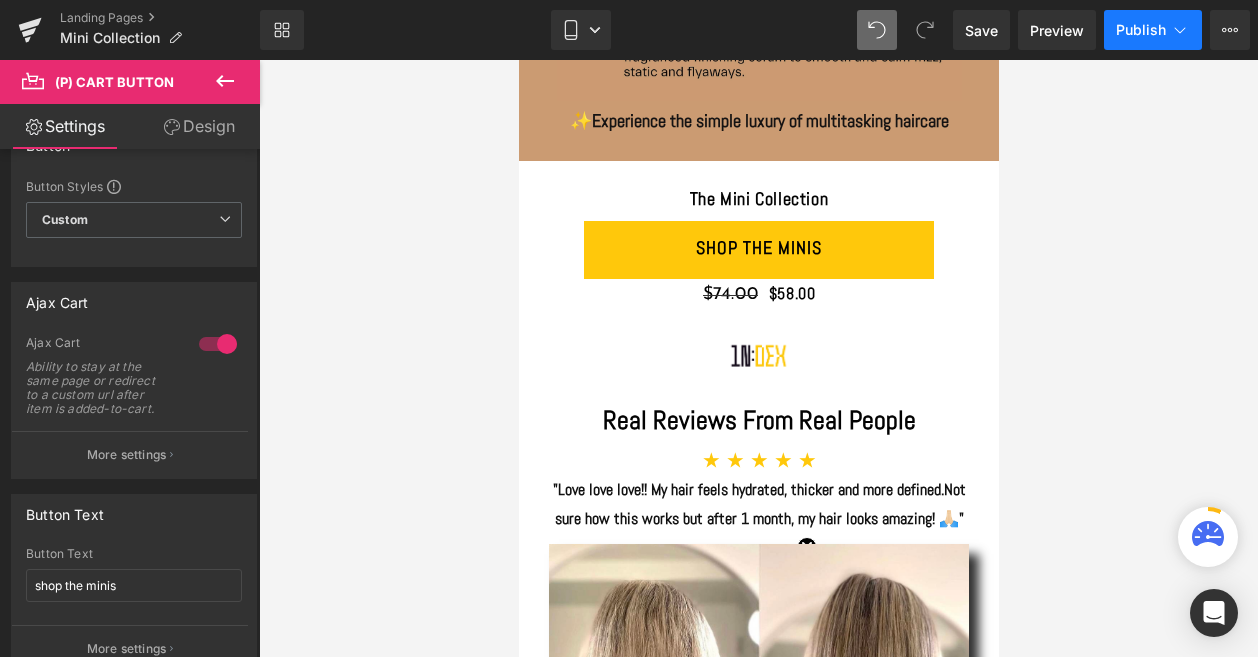 click on "Publish" at bounding box center (1141, 30) 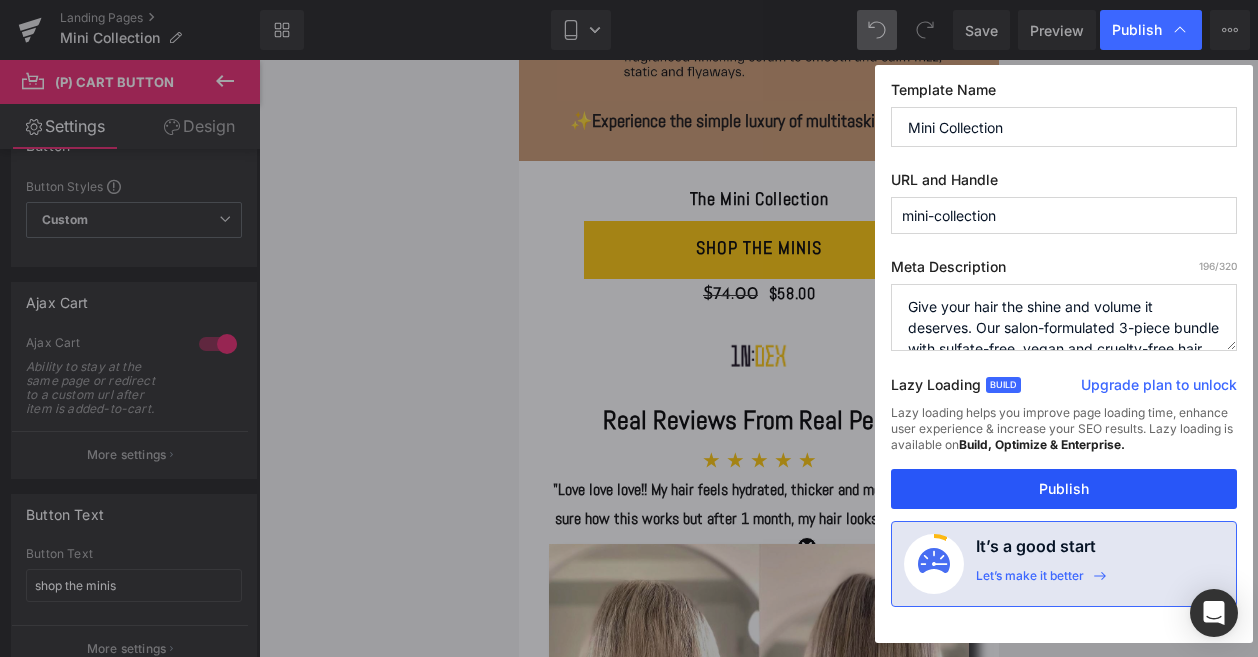 click on "Publish" at bounding box center [1064, 489] 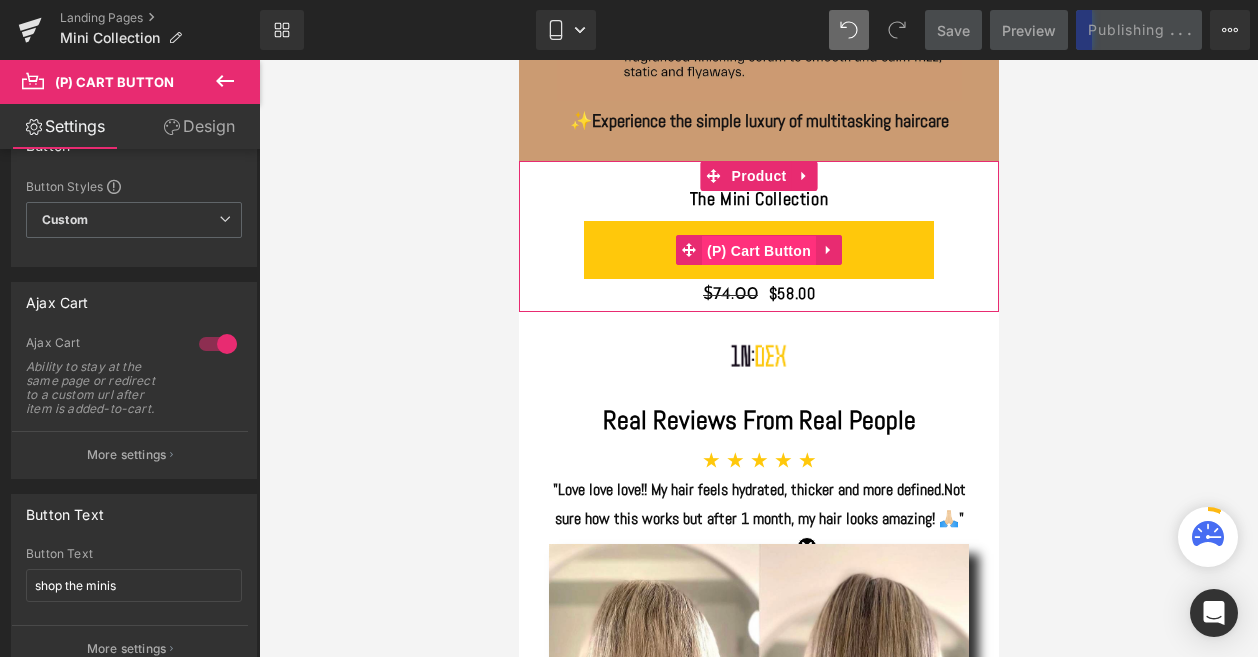 click on "(P) Cart Button" at bounding box center (758, 251) 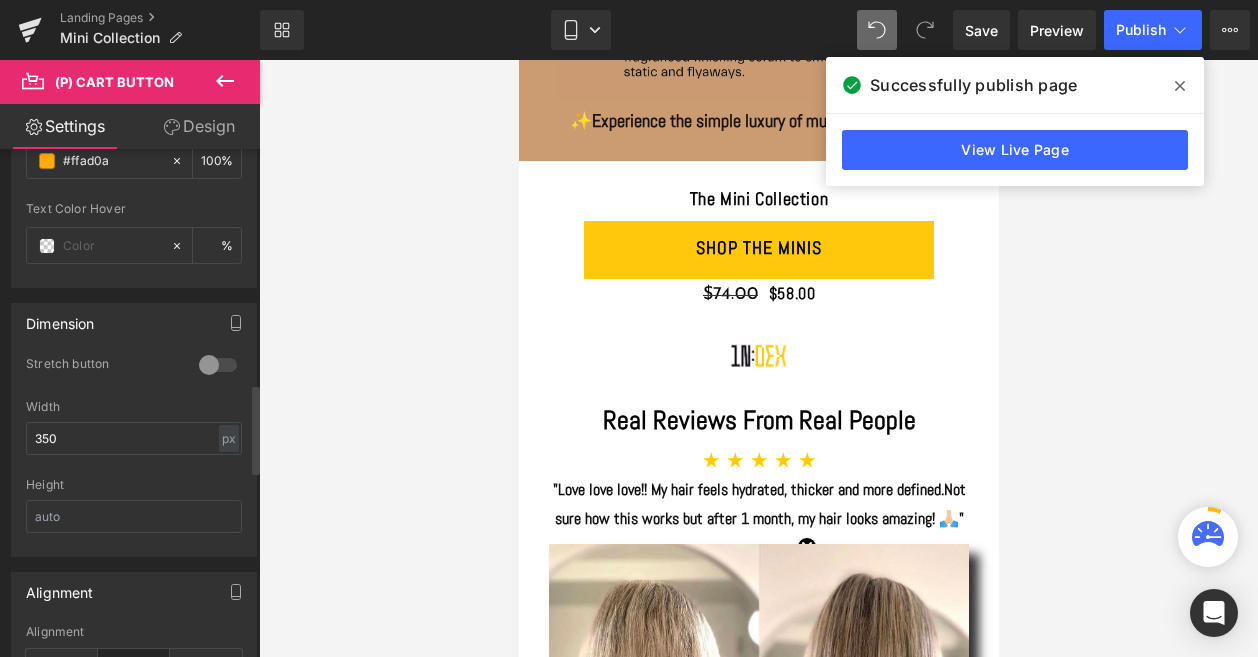 scroll, scrollTop: 1345, scrollLeft: 0, axis: vertical 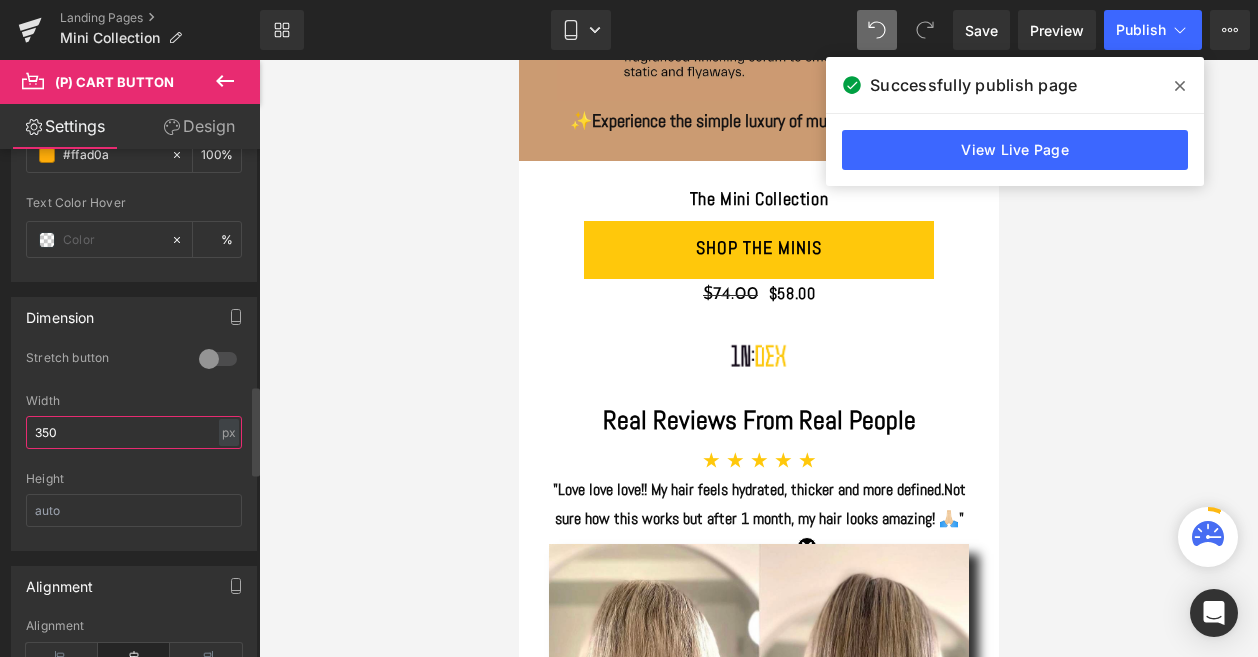 click on "350" at bounding box center [134, 432] 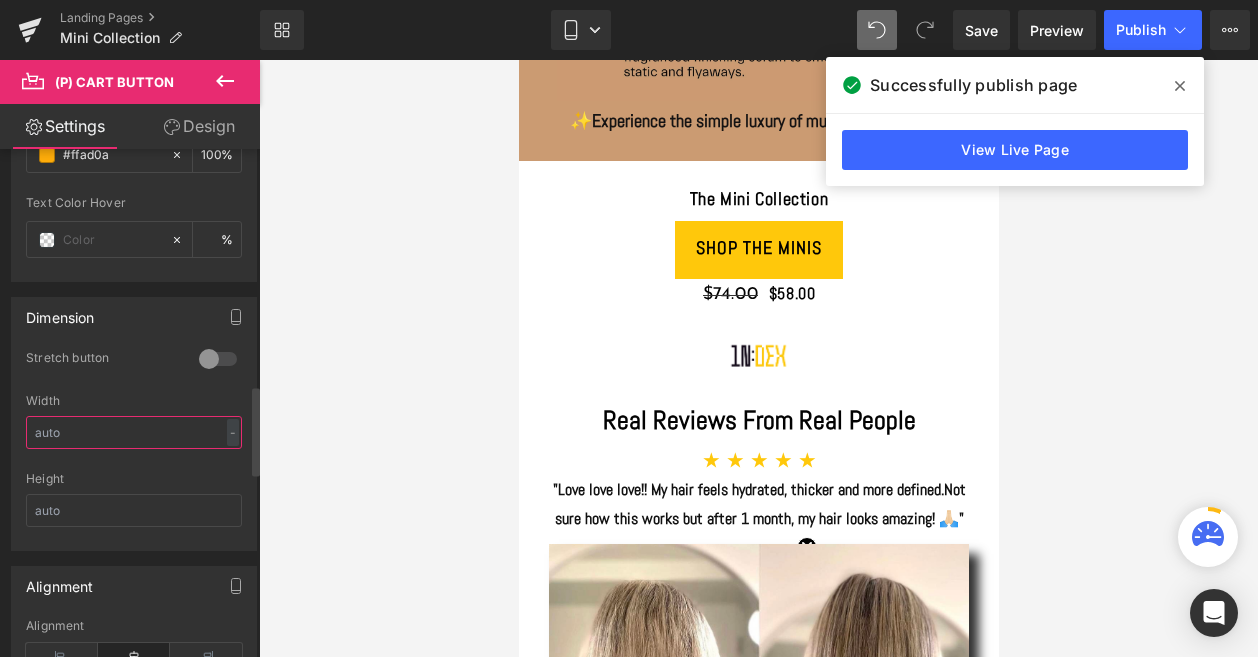 type 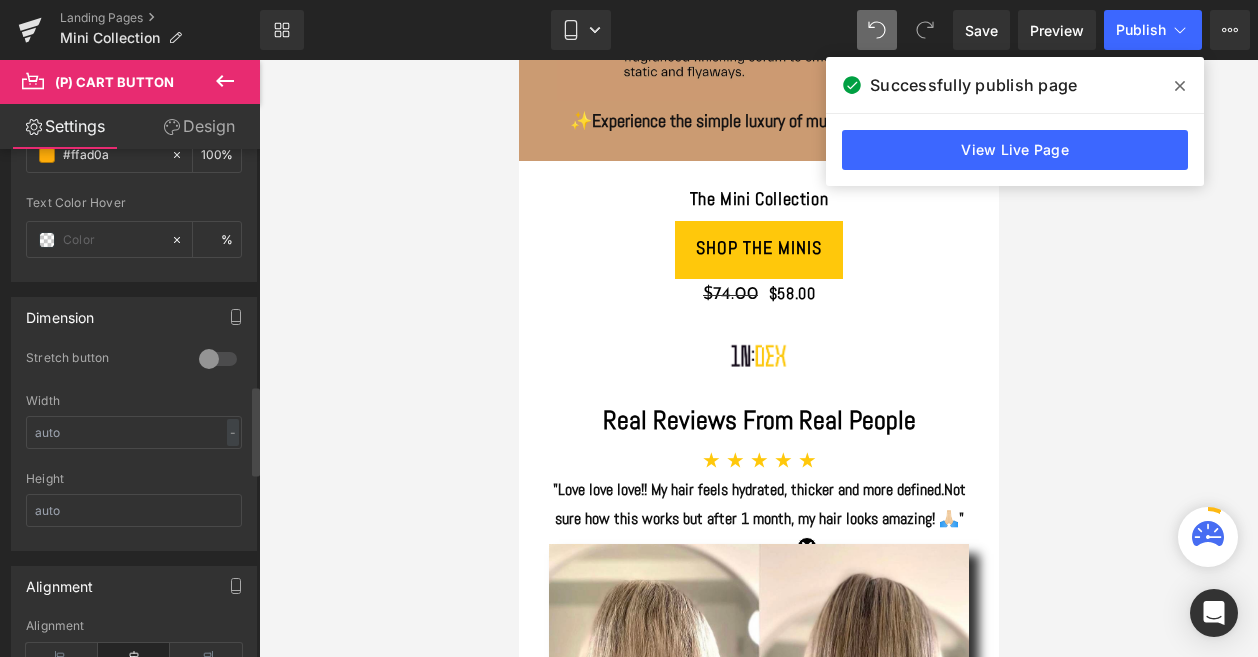 click at bounding box center (218, 359) 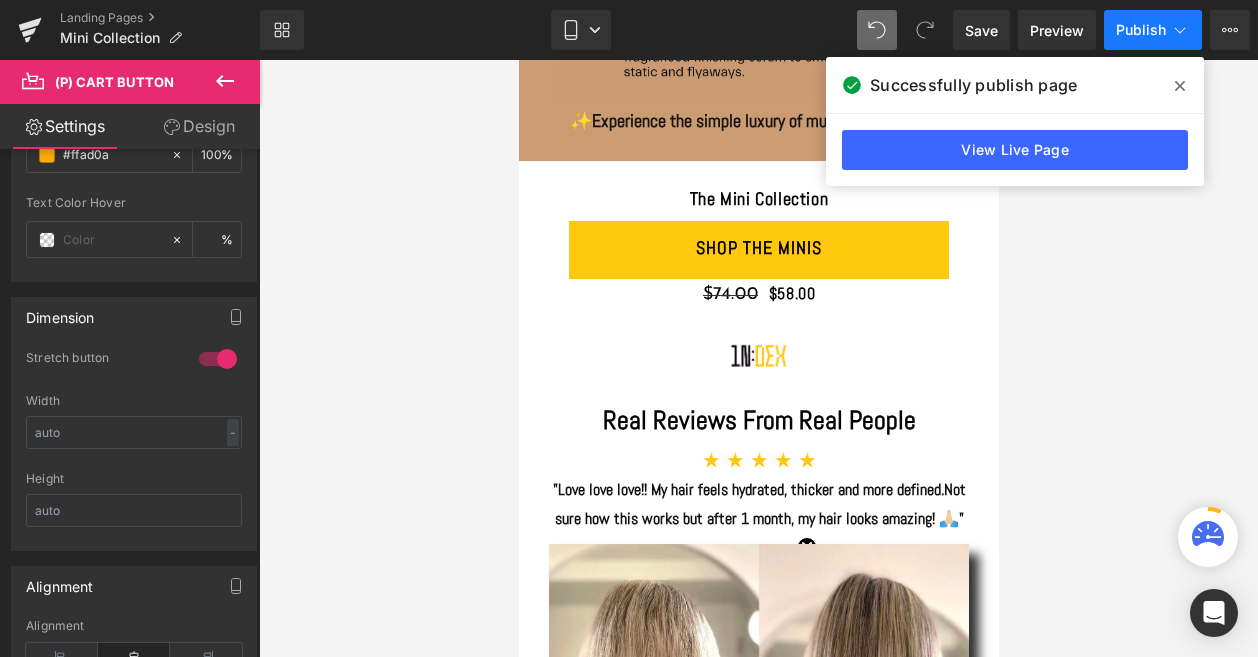 click on "Publish" at bounding box center (1141, 30) 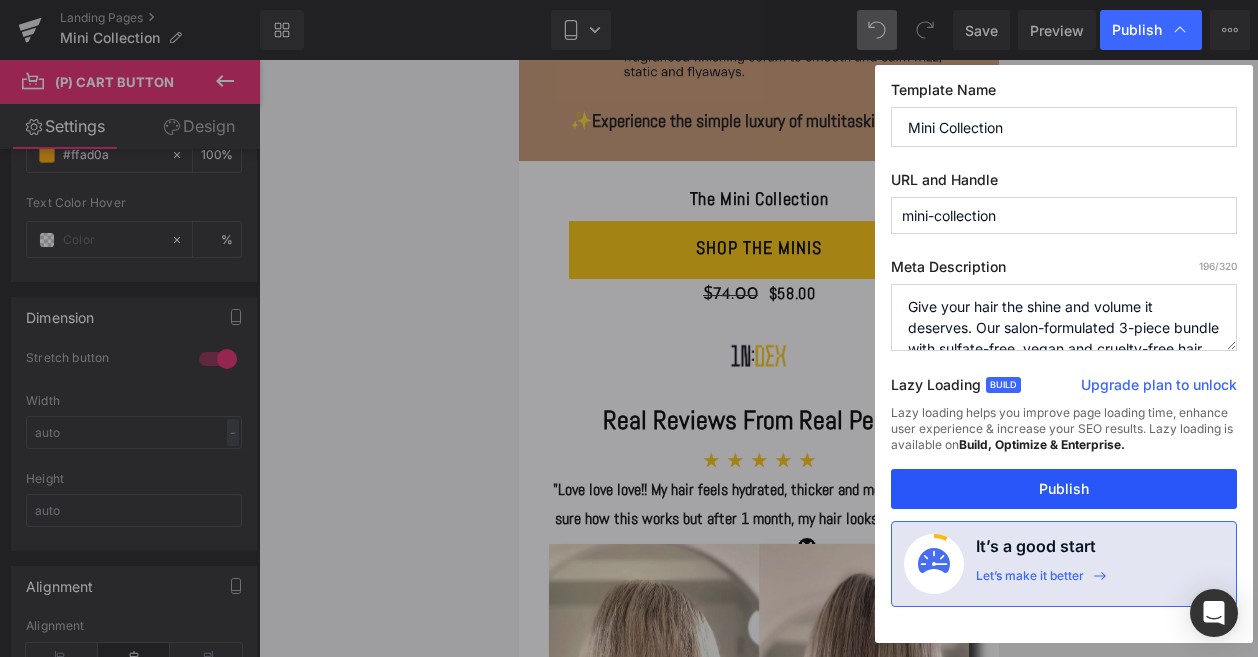 click on "Publish" at bounding box center [1064, 489] 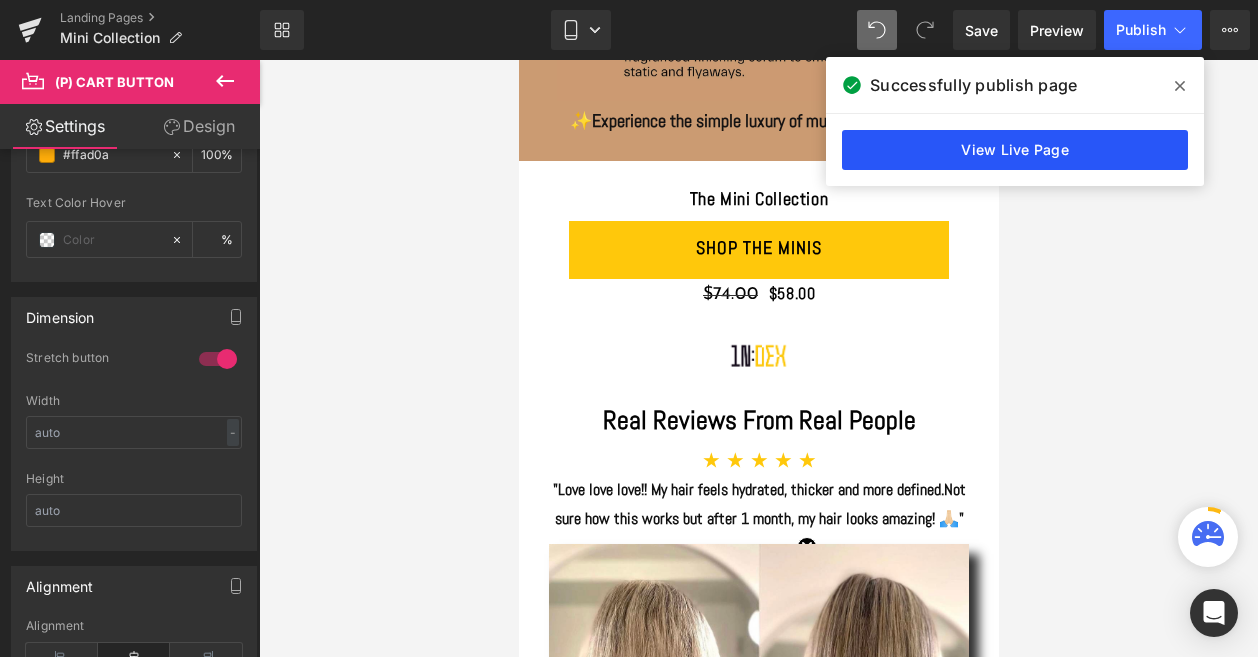 click on "View Live Page" at bounding box center [1015, 150] 